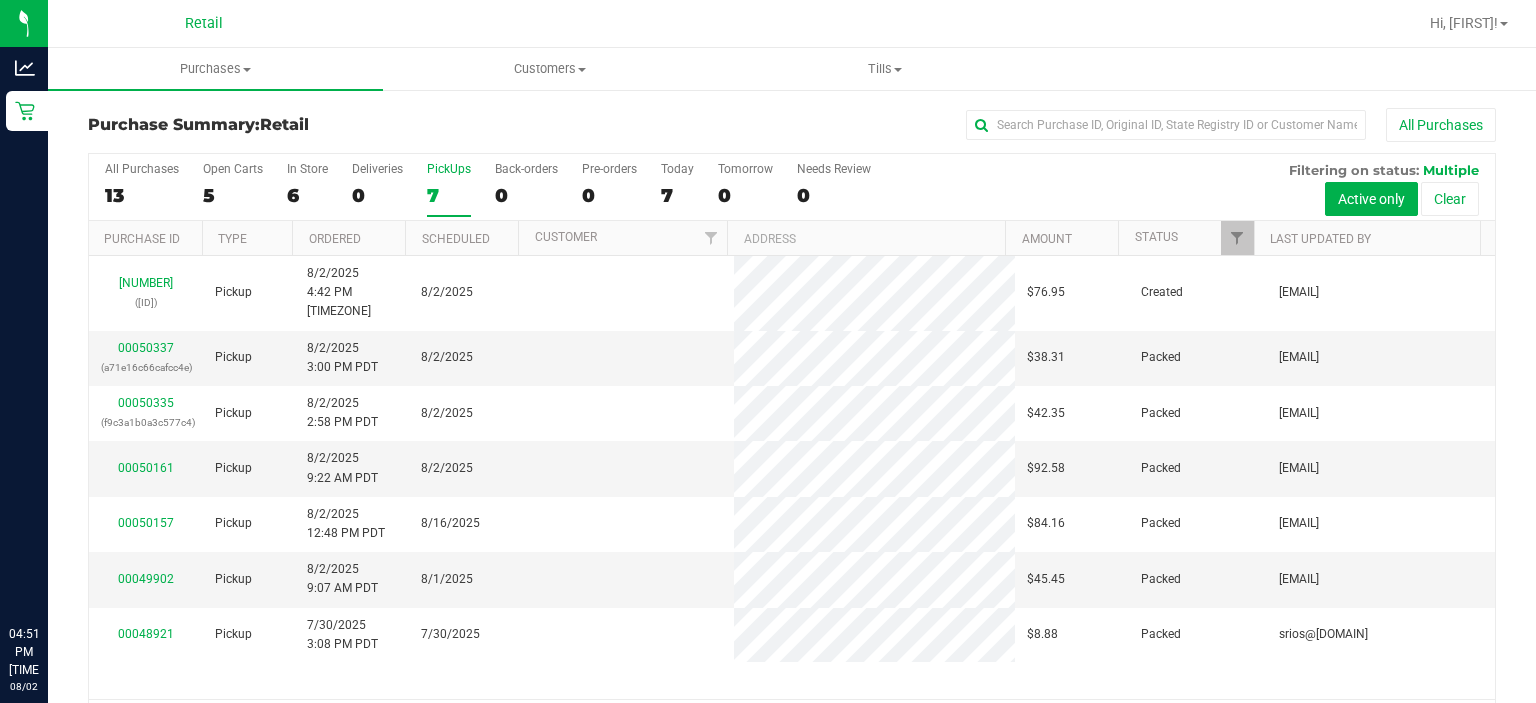 scroll, scrollTop: 0, scrollLeft: 0, axis: both 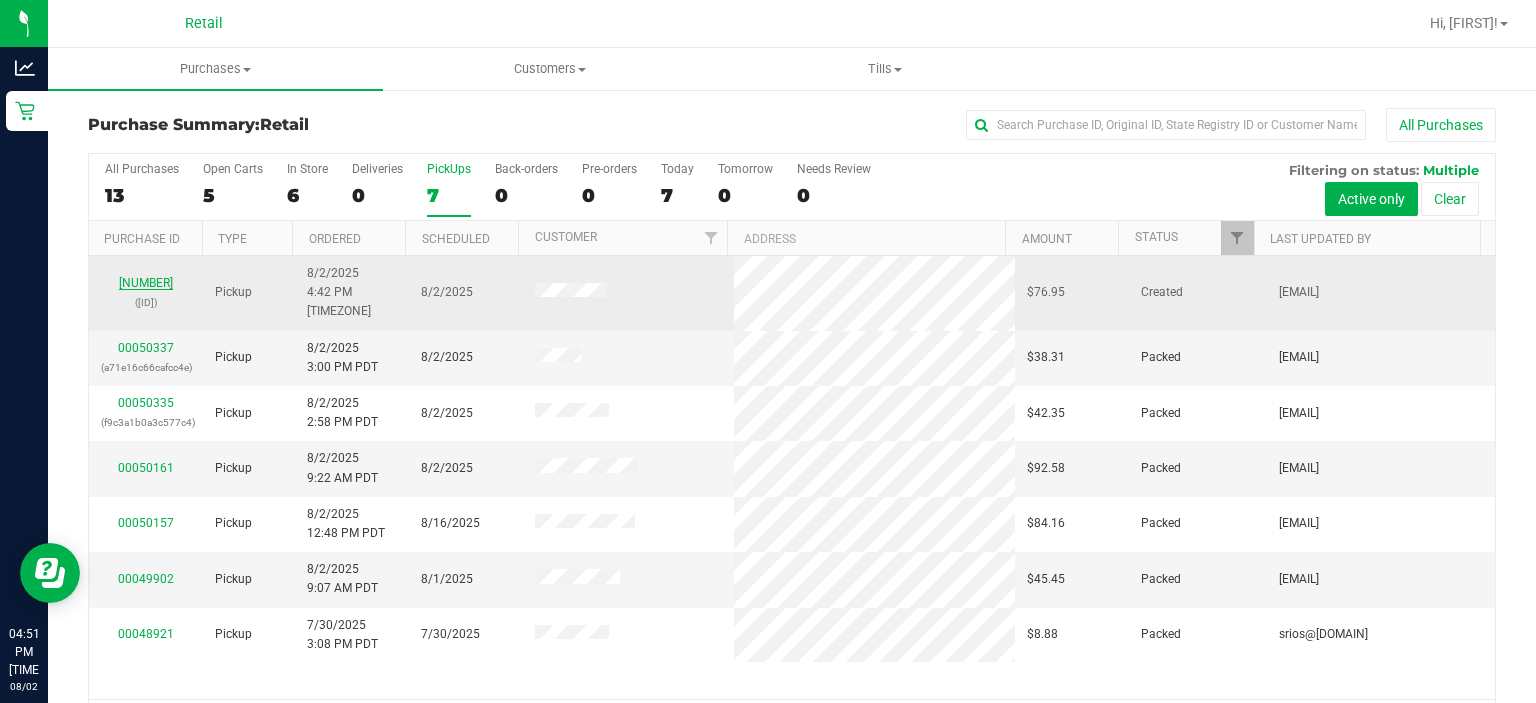 click on "[NUMBER]" at bounding box center [146, 283] 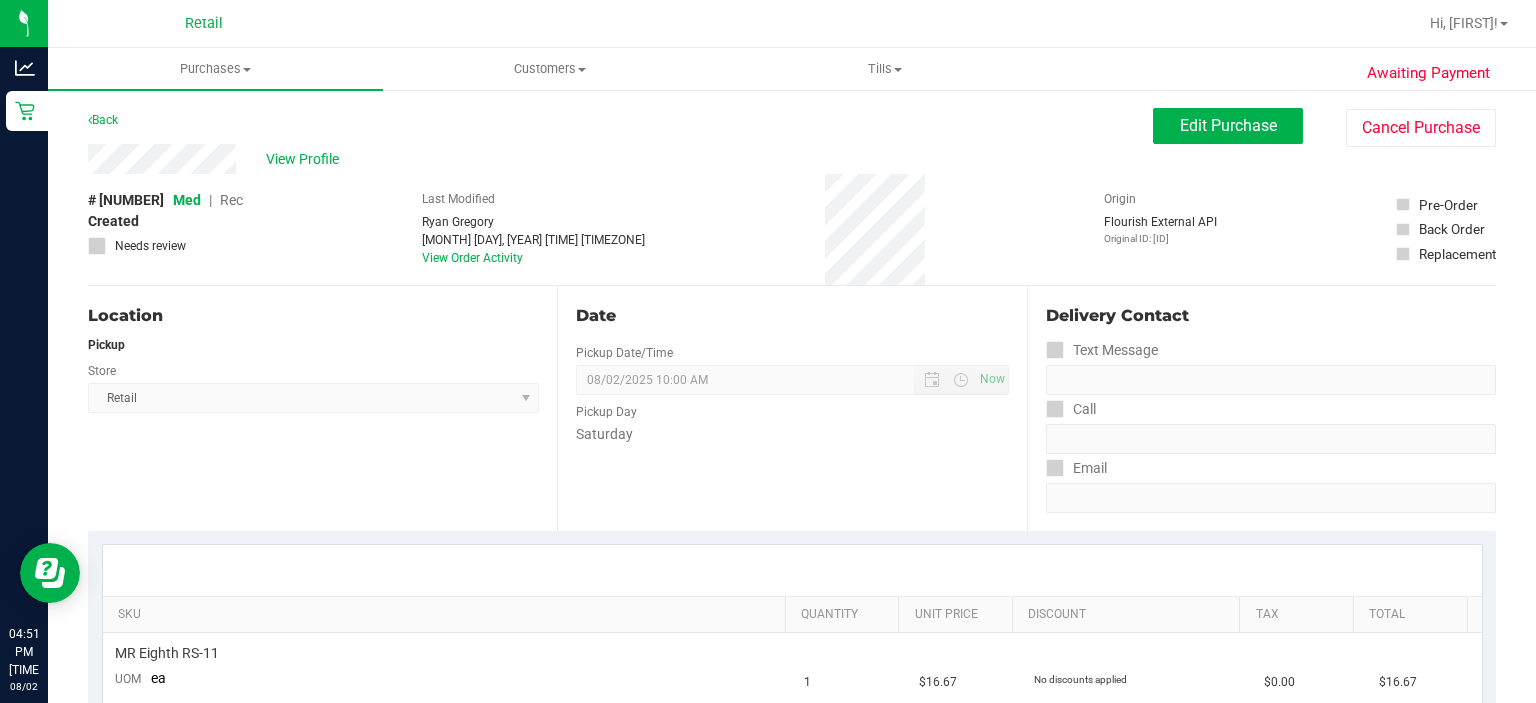click at bounding box center [792, 570] 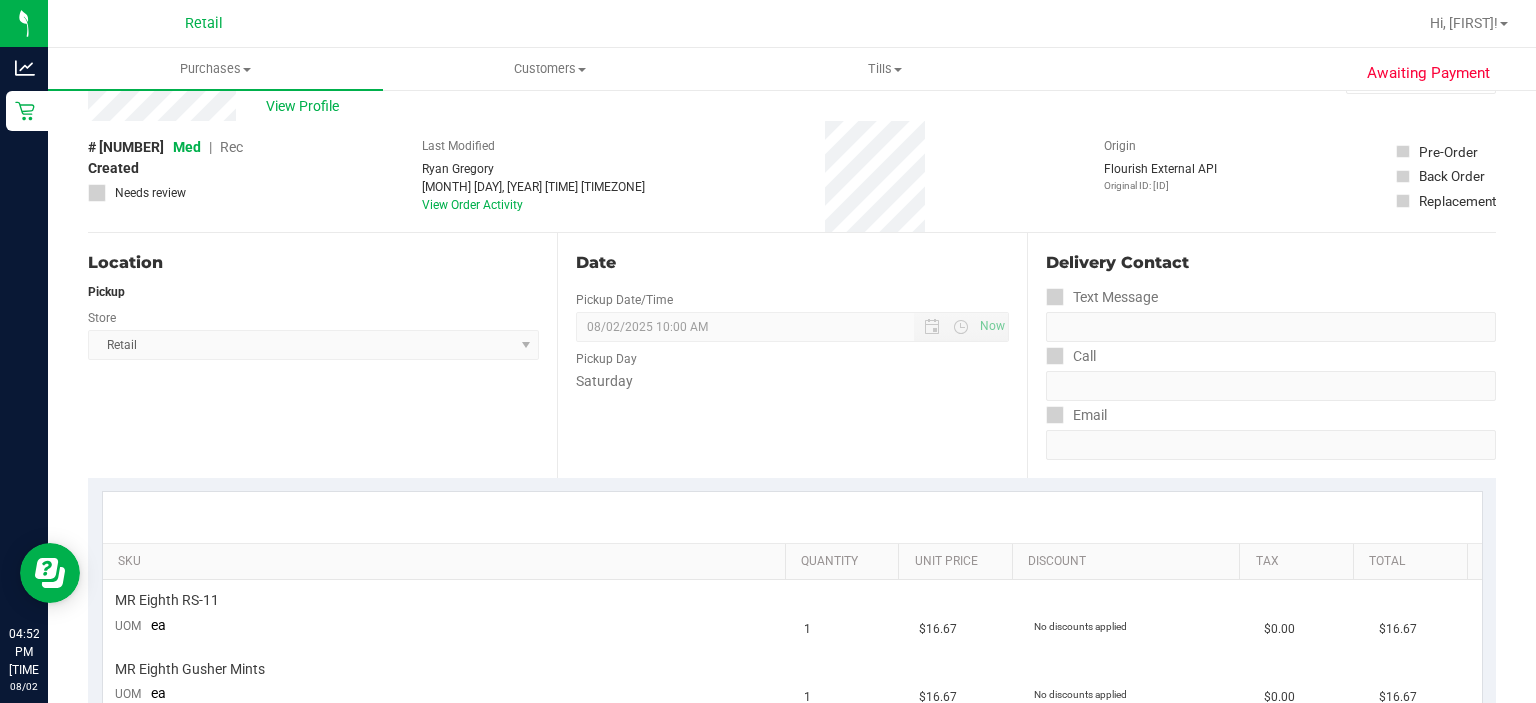 scroll, scrollTop: 0, scrollLeft: 0, axis: both 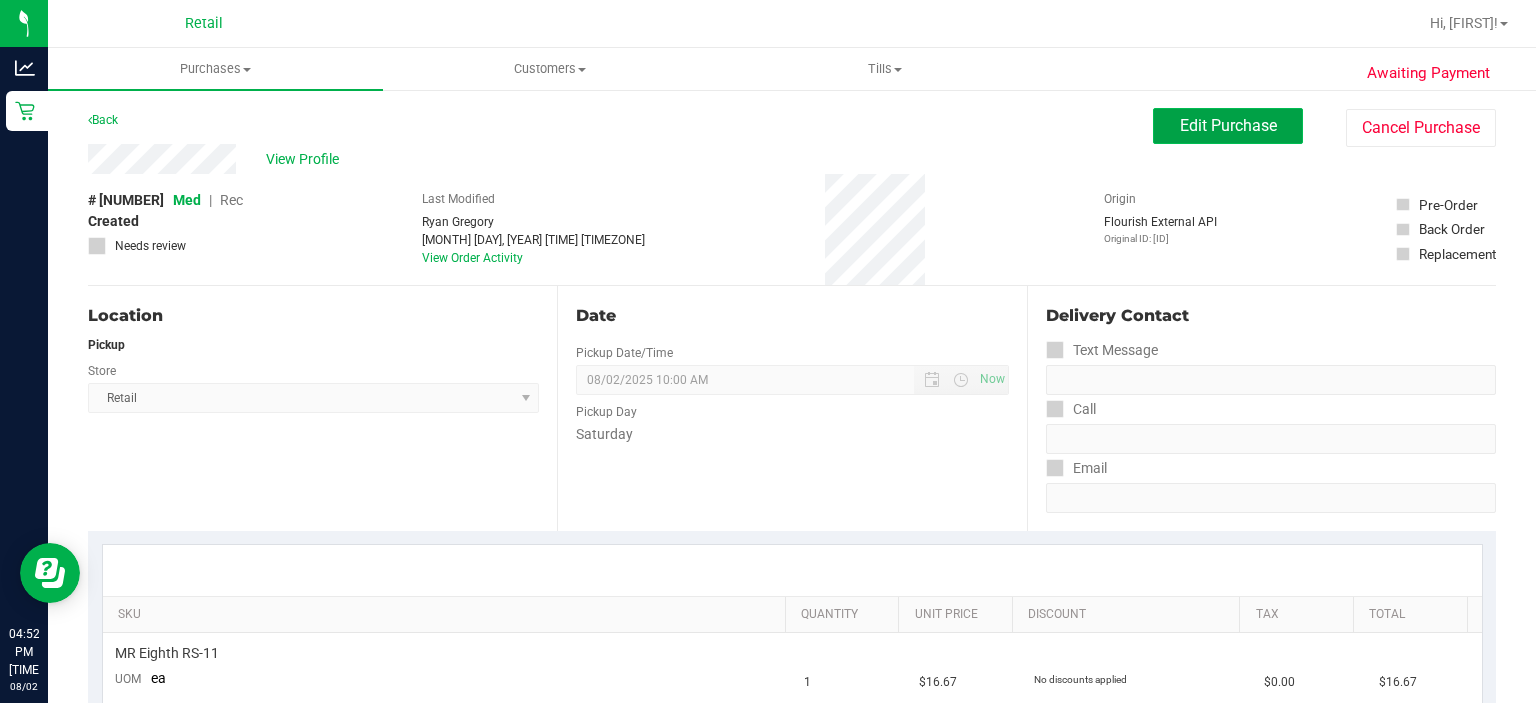 click on "Edit Purchase" at bounding box center [1228, 125] 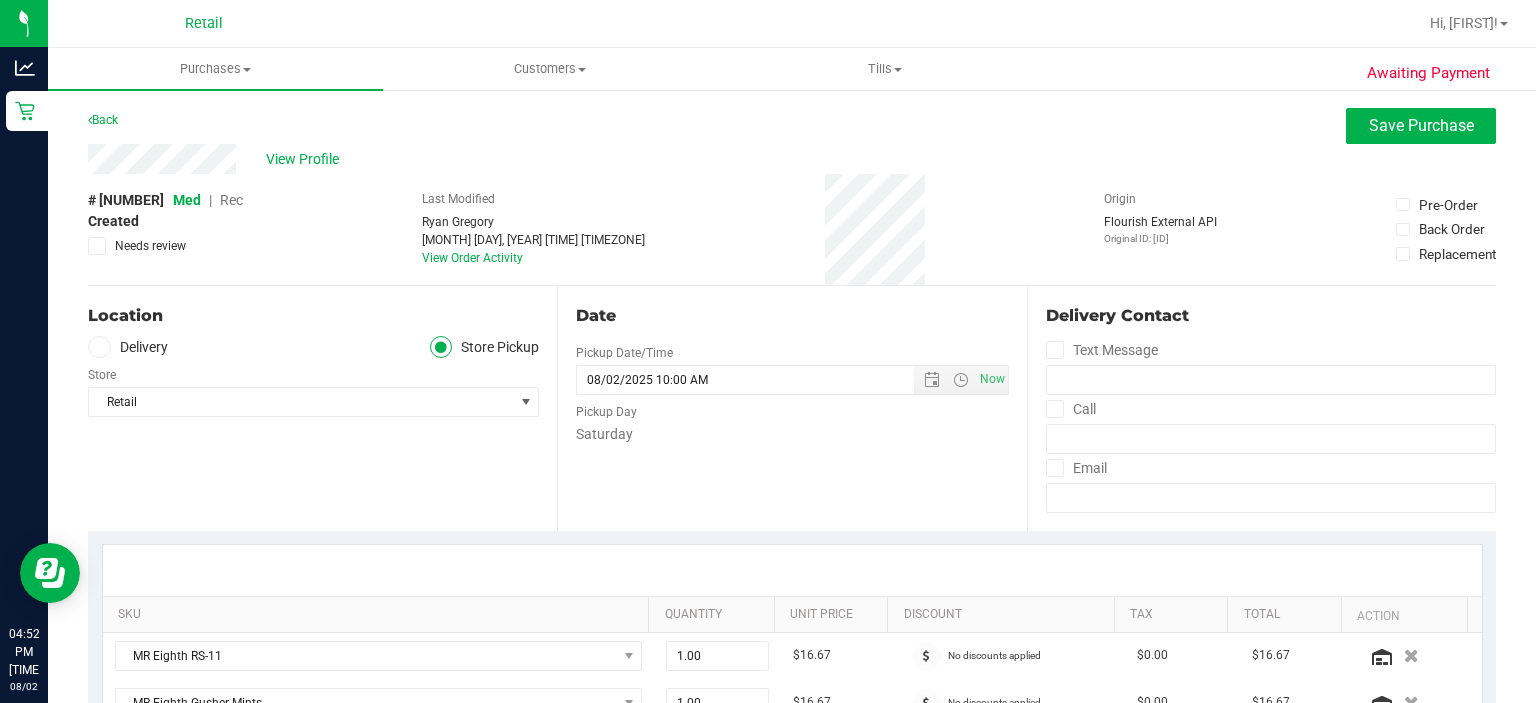 click on "Rec" at bounding box center [231, 200] 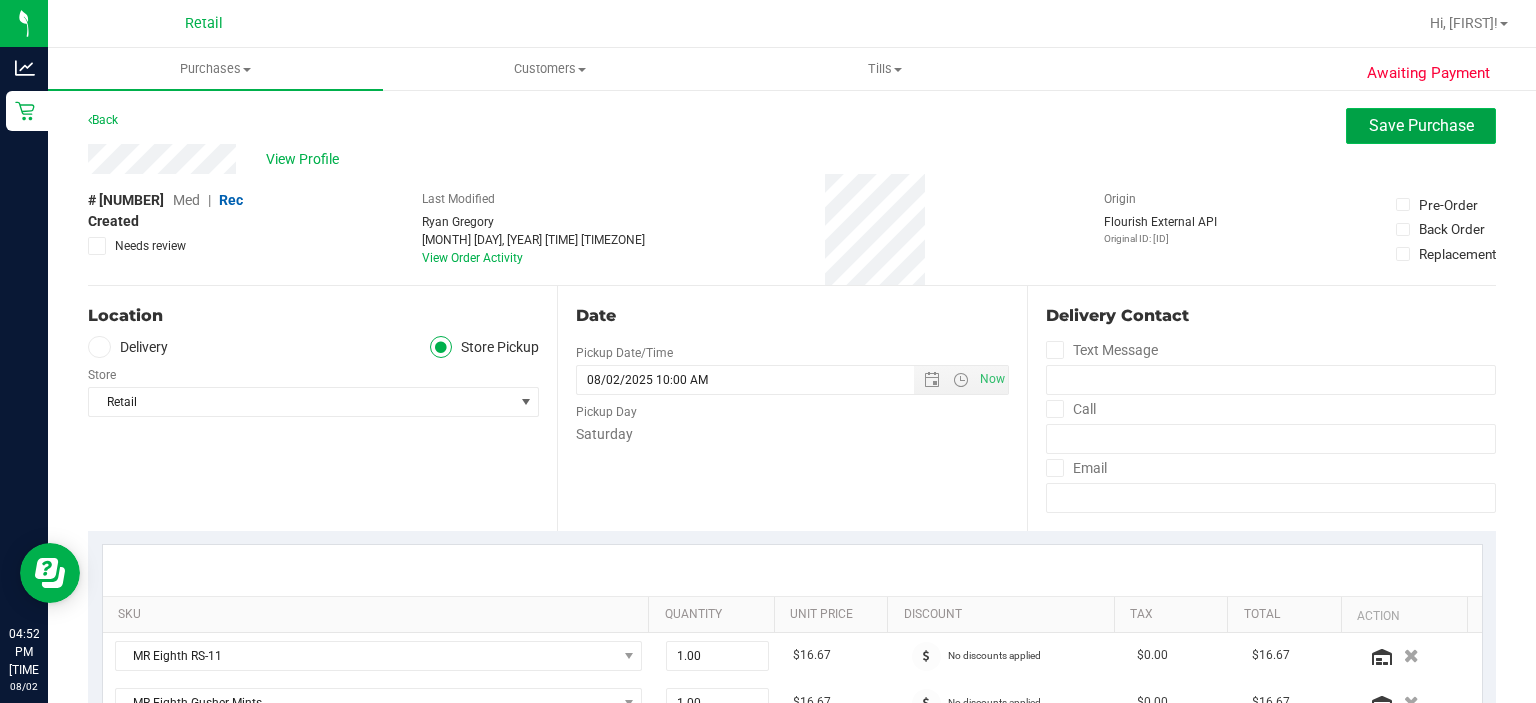 click on "Save Purchase" at bounding box center (1421, 125) 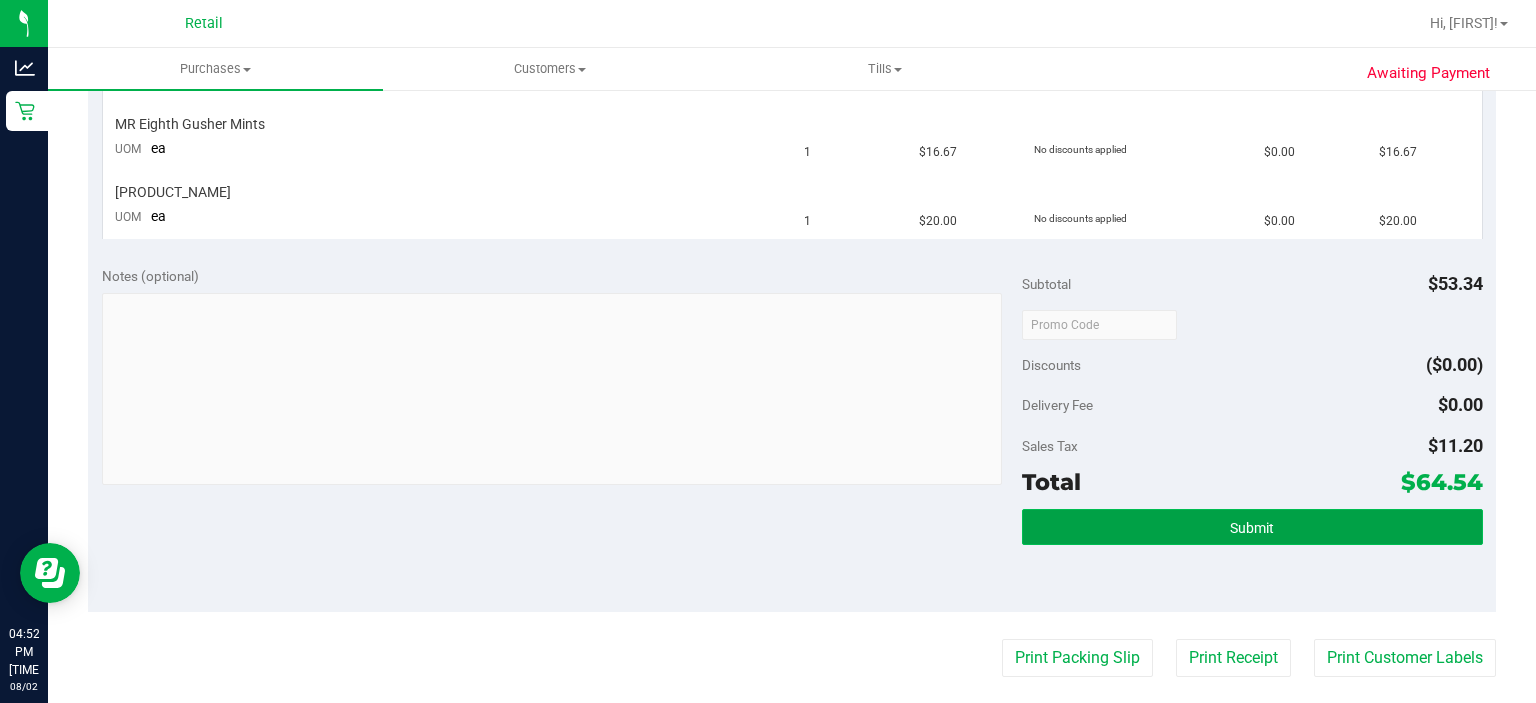 click on "Submit" at bounding box center (1252, 527) 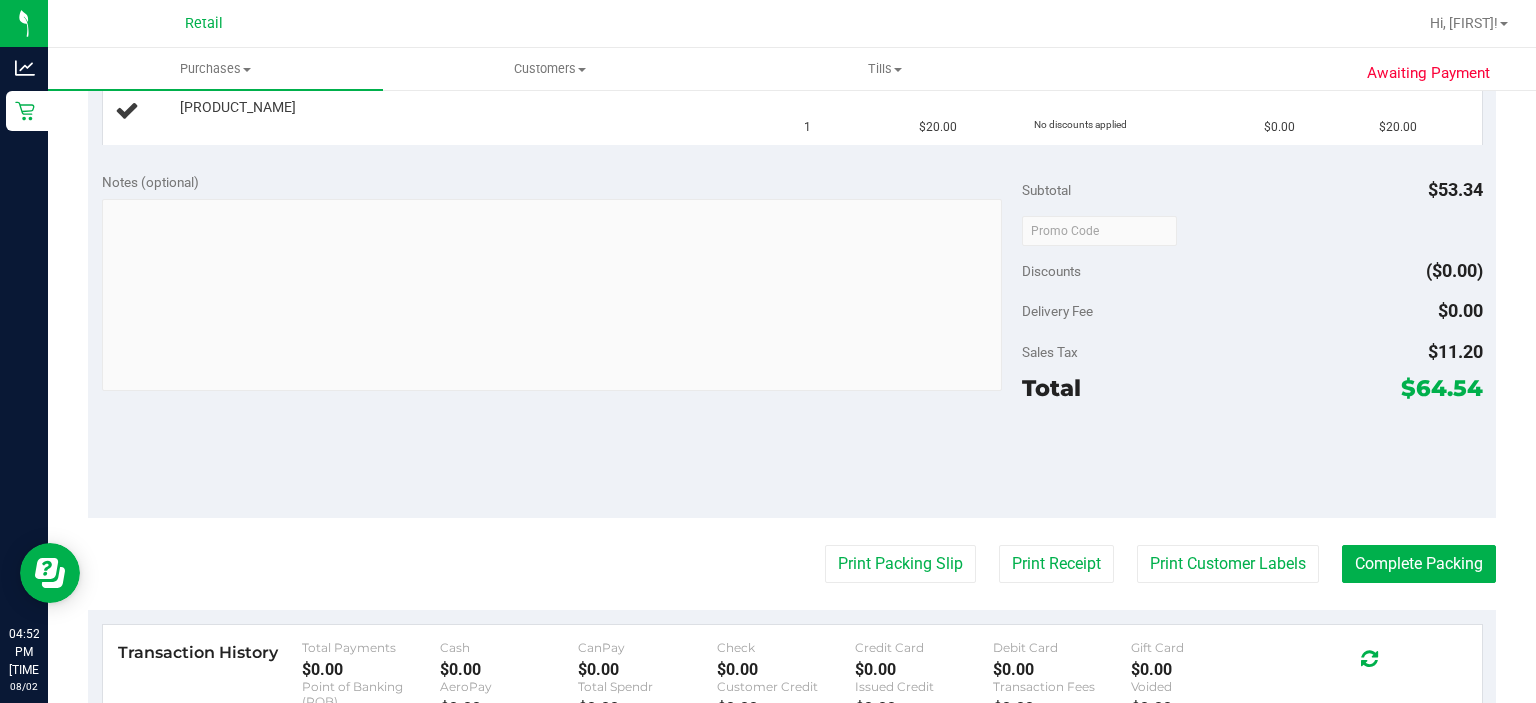 scroll, scrollTop: 709, scrollLeft: 0, axis: vertical 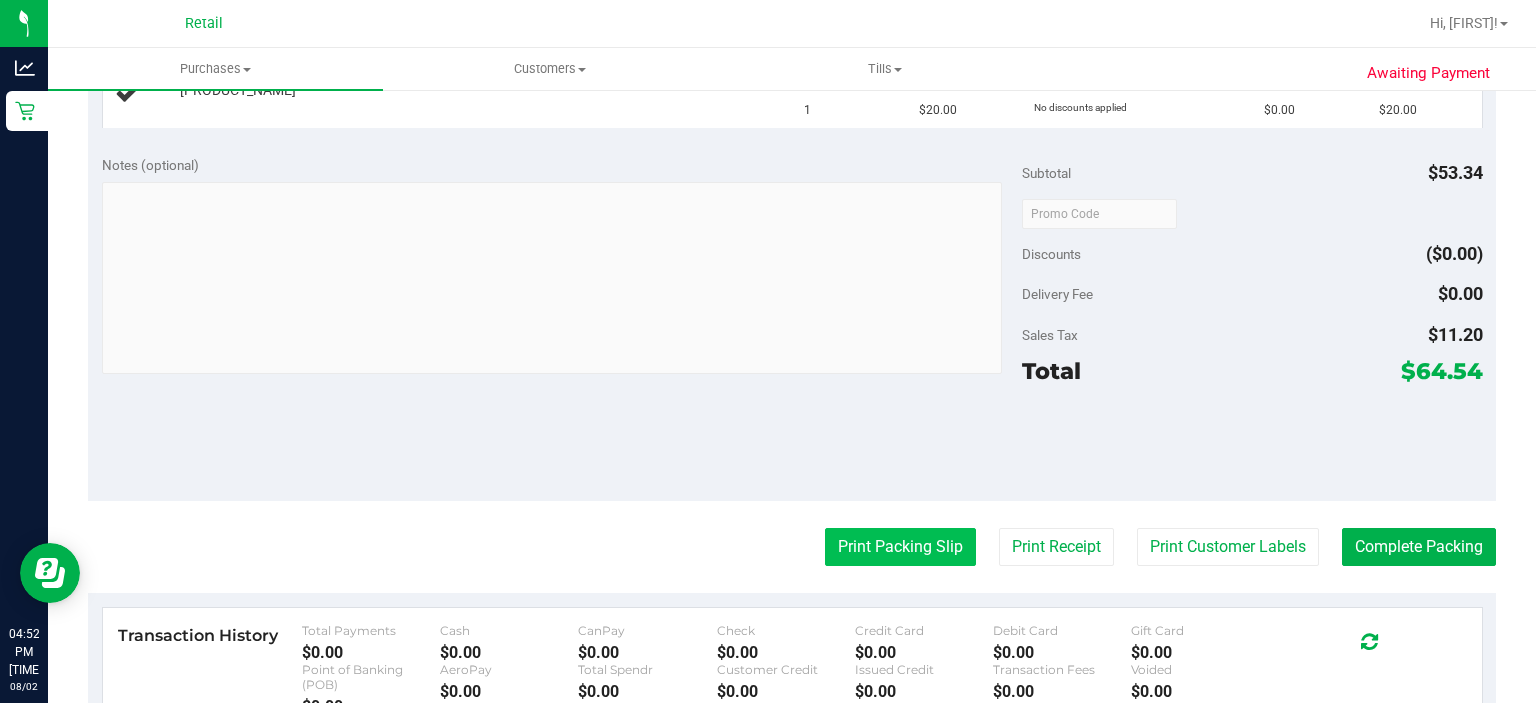 click on "Print Packing Slip" at bounding box center (900, 547) 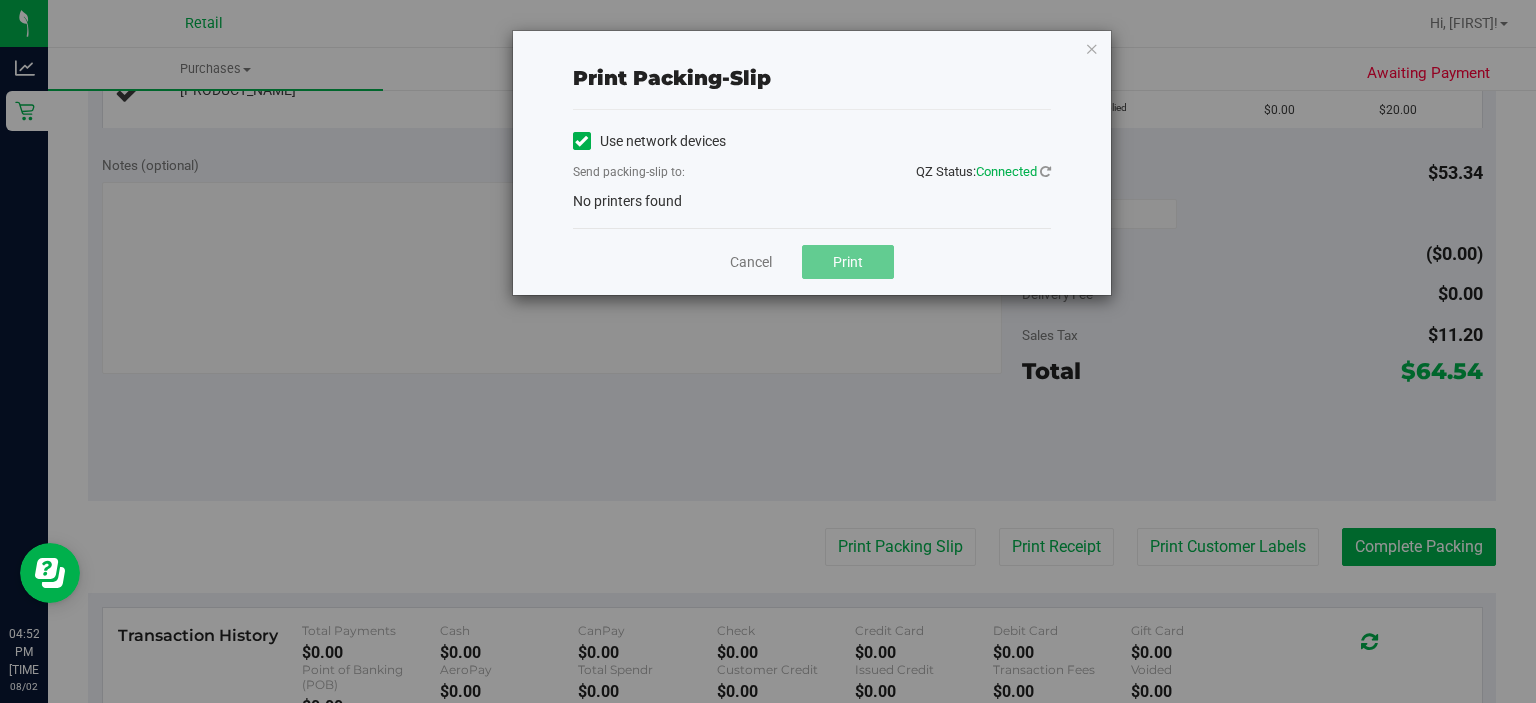 click at bounding box center [581, 141] 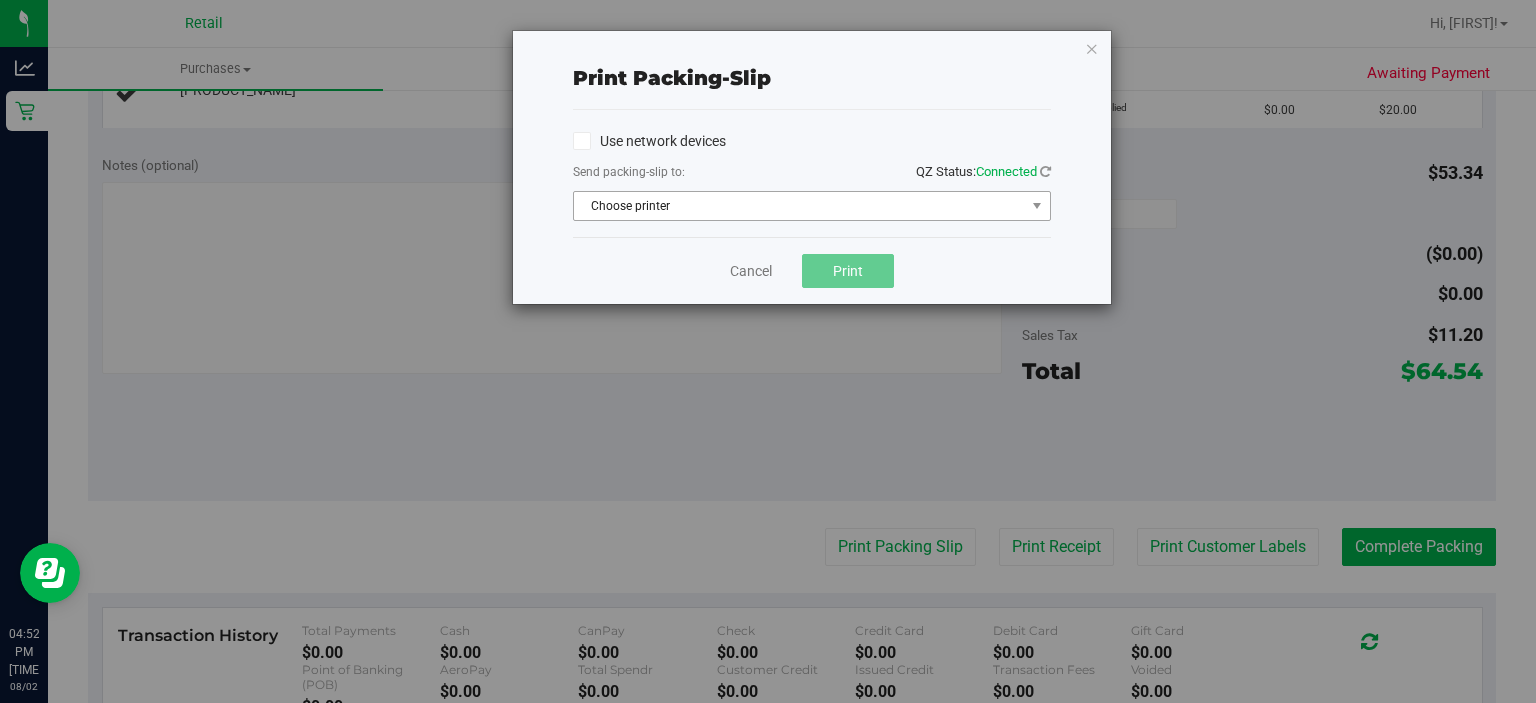 click on "Choose printer" at bounding box center [799, 206] 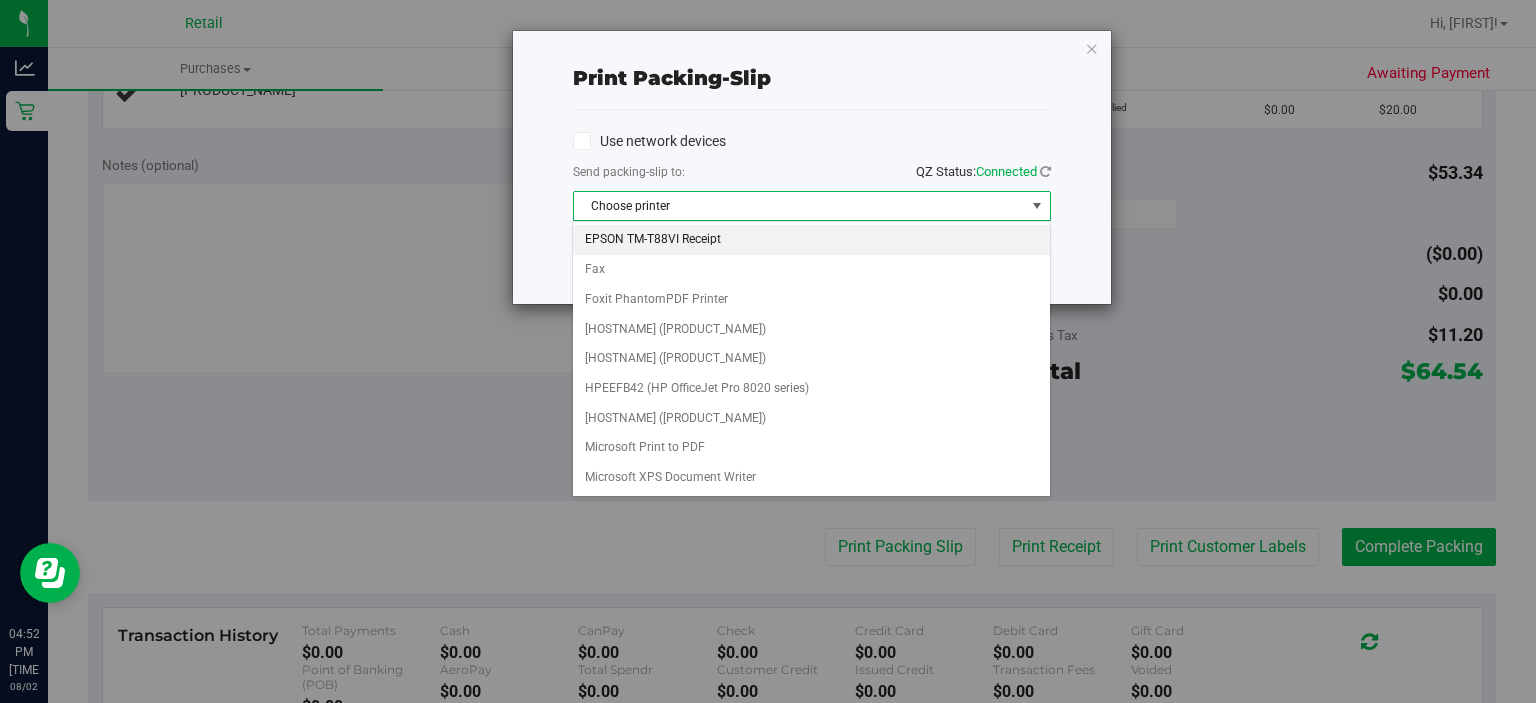 click on "EPSON TM-T88VI Receipt" at bounding box center [811, 240] 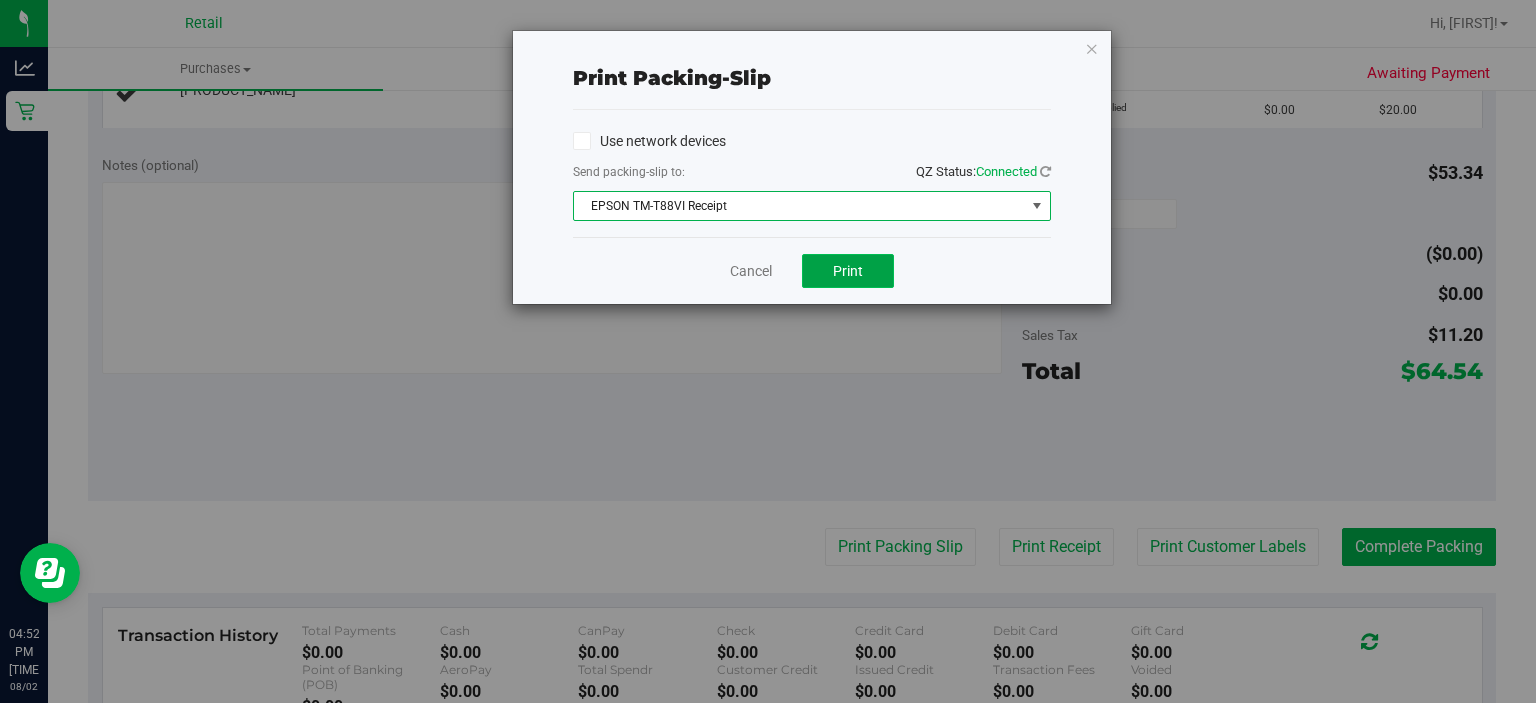 click on "Print" at bounding box center (848, 271) 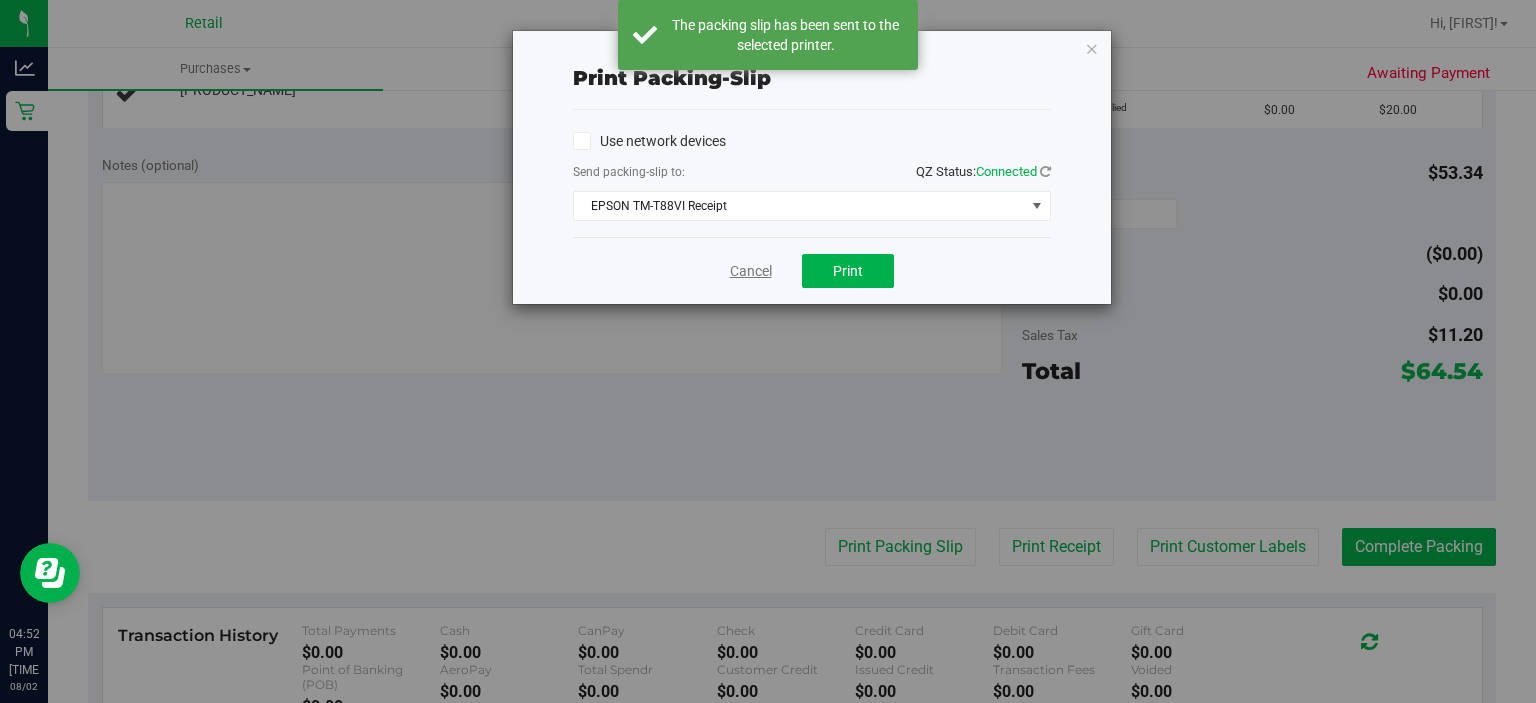 click on "Cancel" at bounding box center (751, 271) 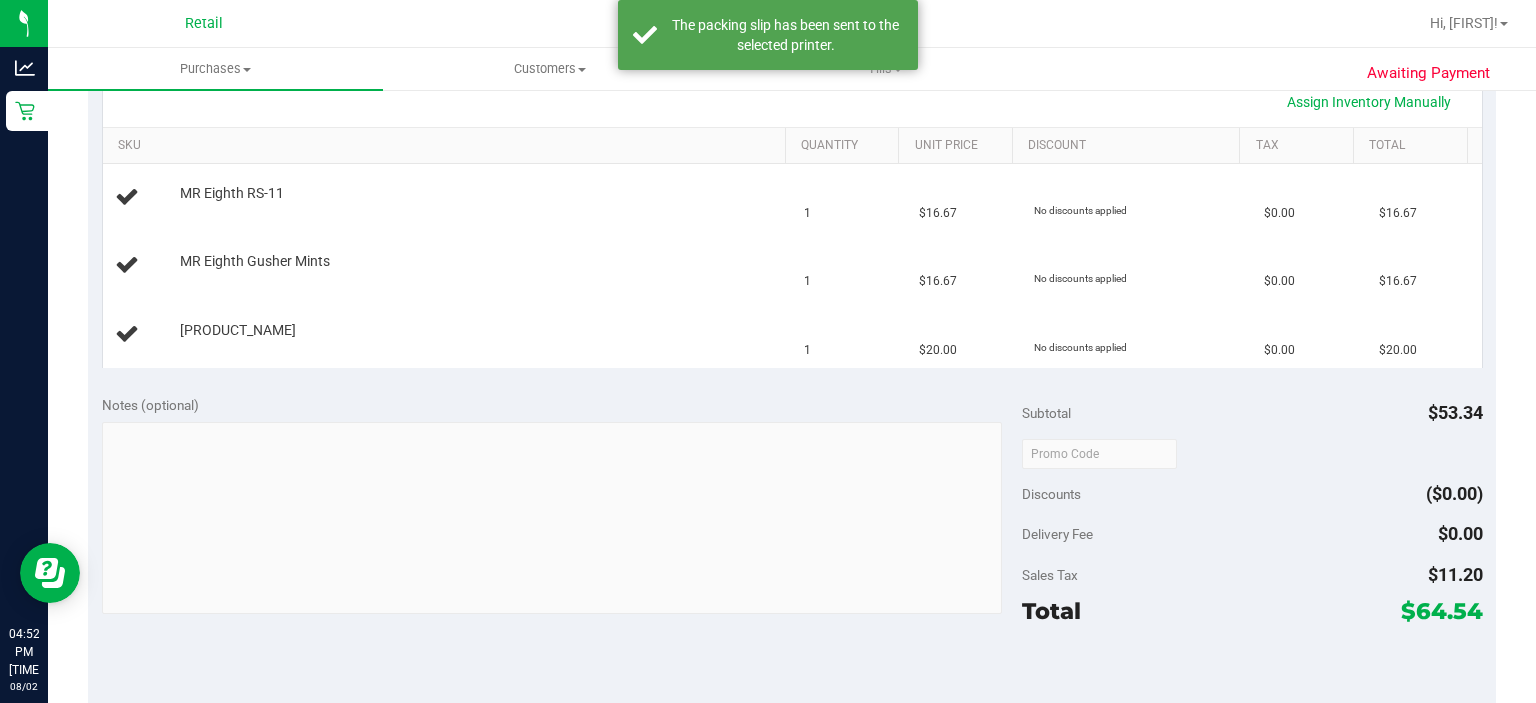 scroll, scrollTop: 466, scrollLeft: 0, axis: vertical 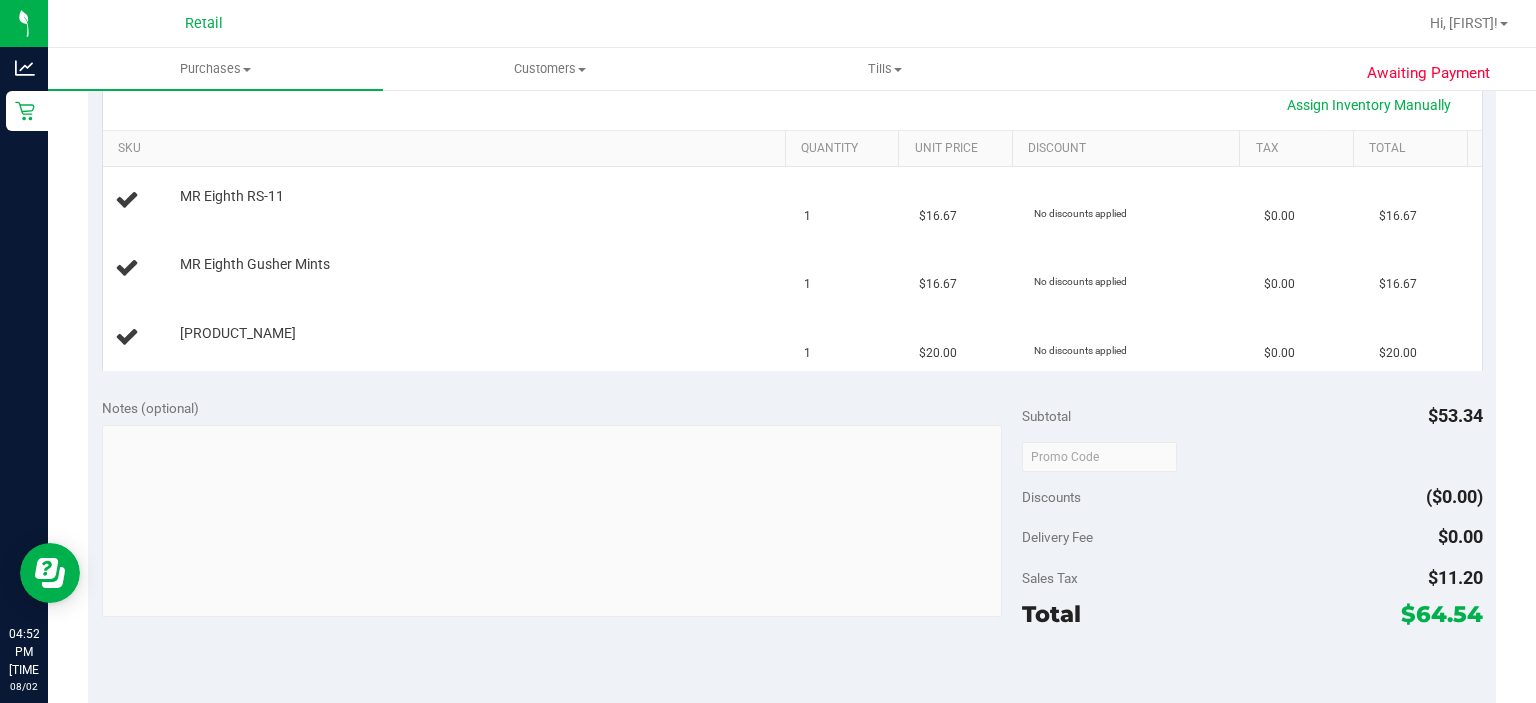 type 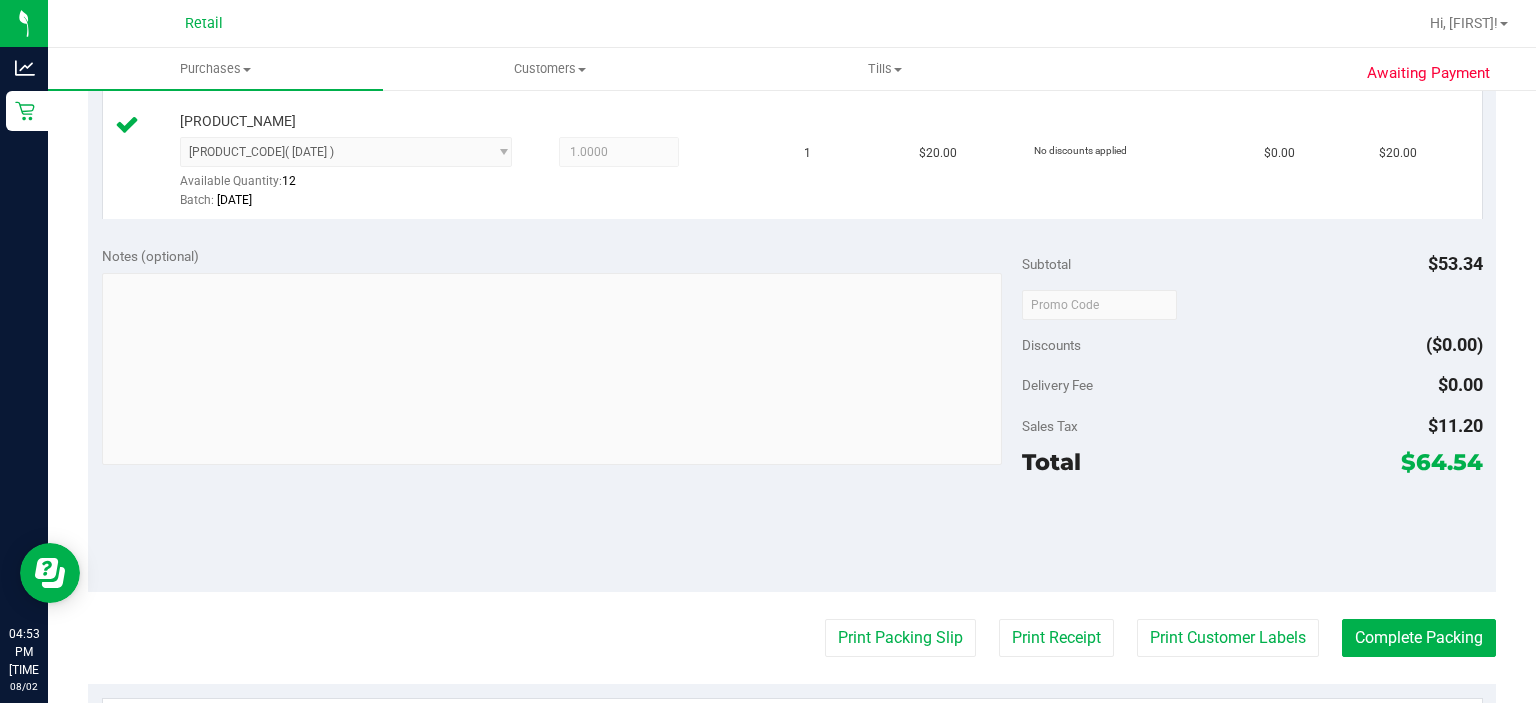 scroll, scrollTop: 762, scrollLeft: 0, axis: vertical 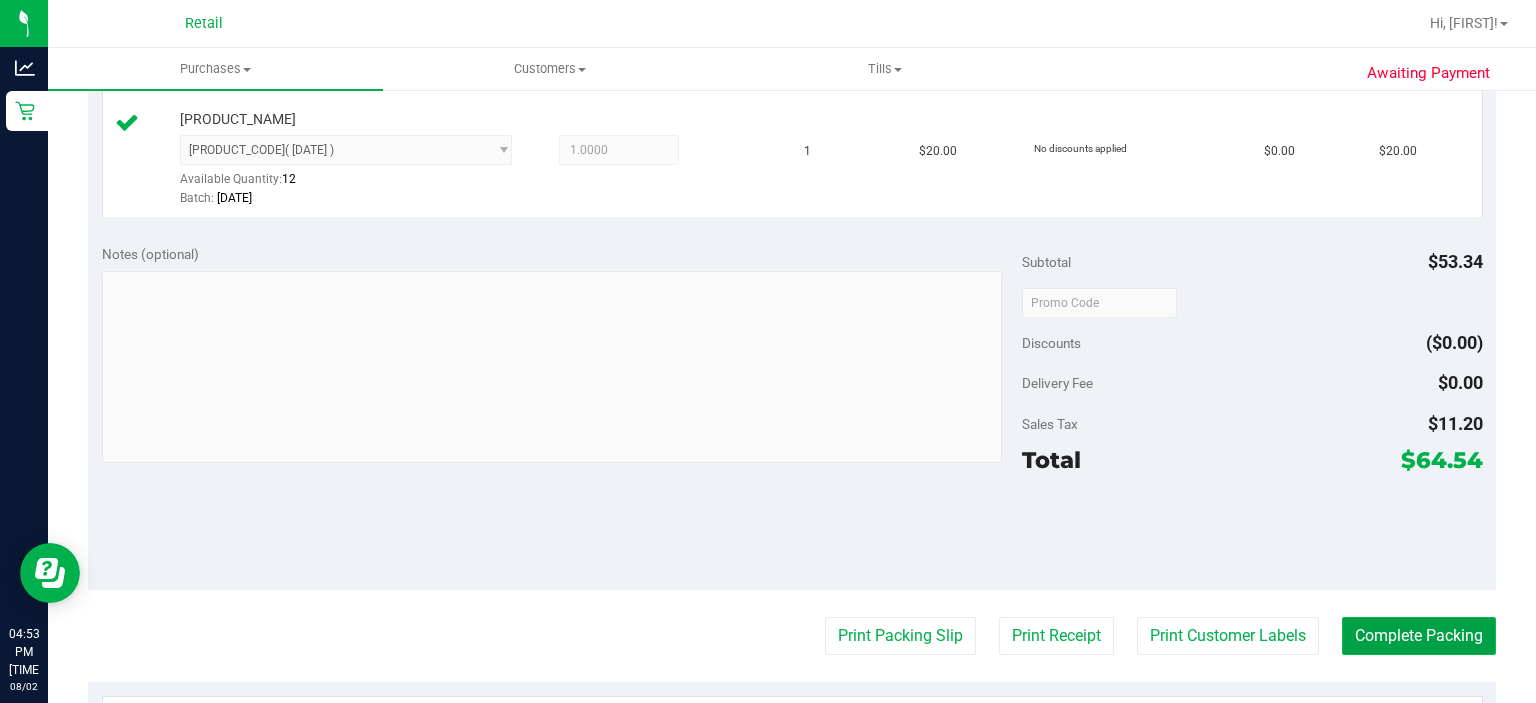 click on "Complete Packing" at bounding box center [1419, 636] 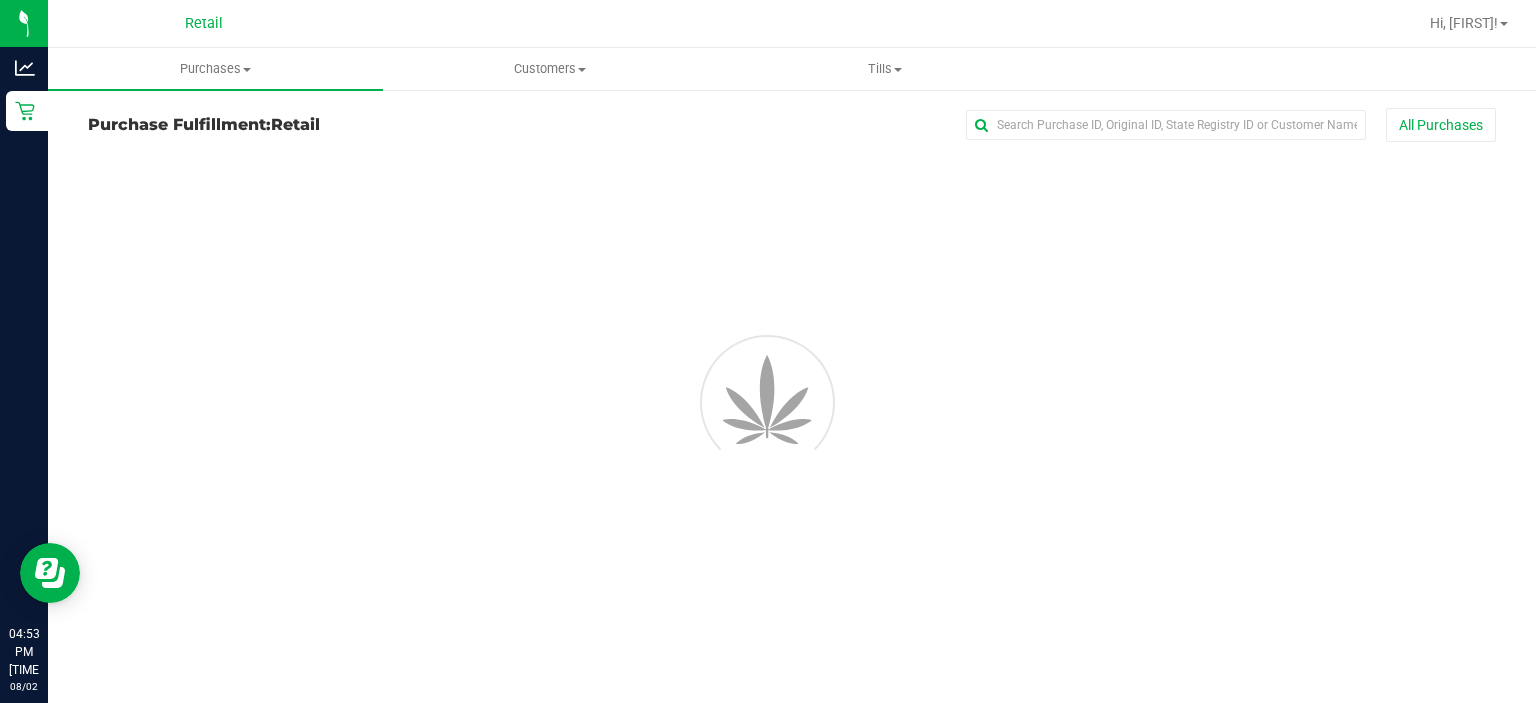 scroll, scrollTop: 0, scrollLeft: 0, axis: both 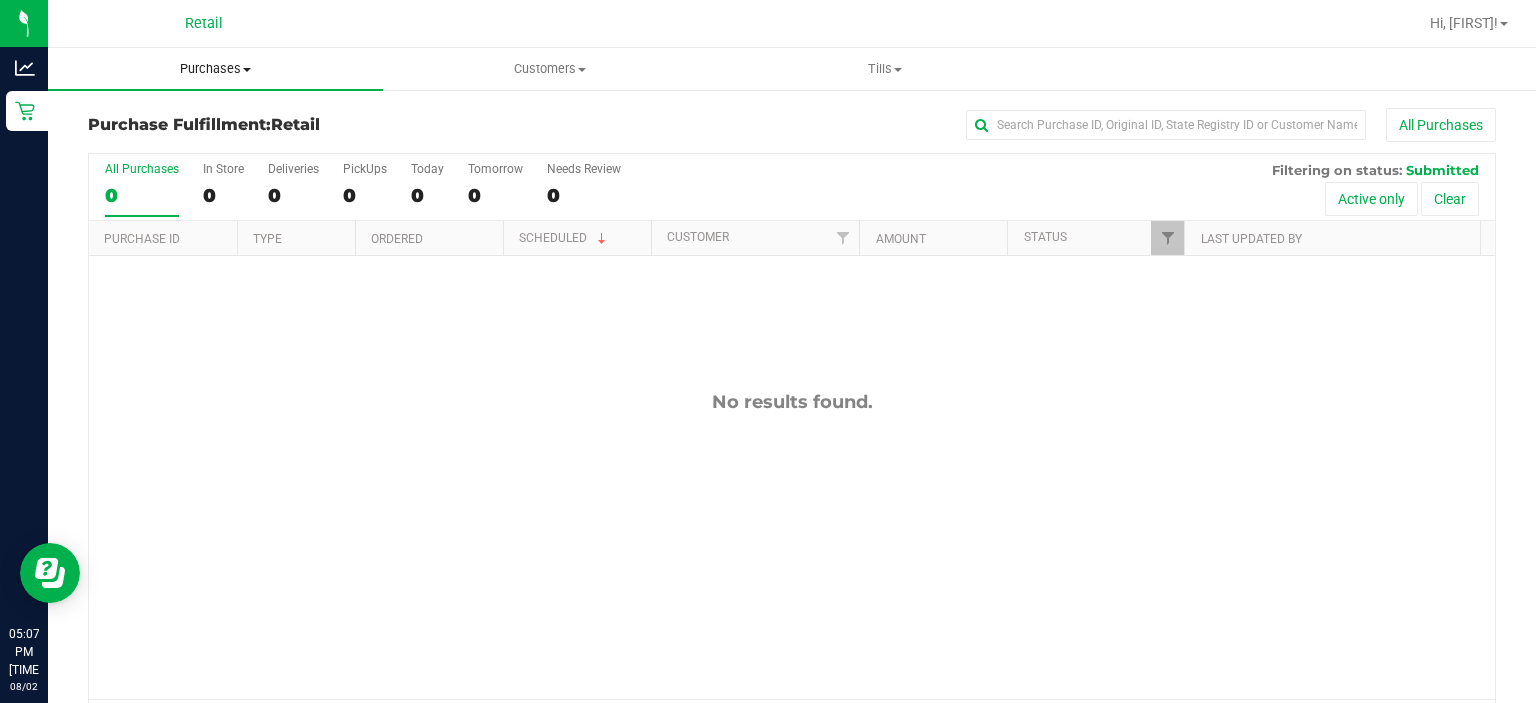 click on "Purchases" at bounding box center (215, 69) 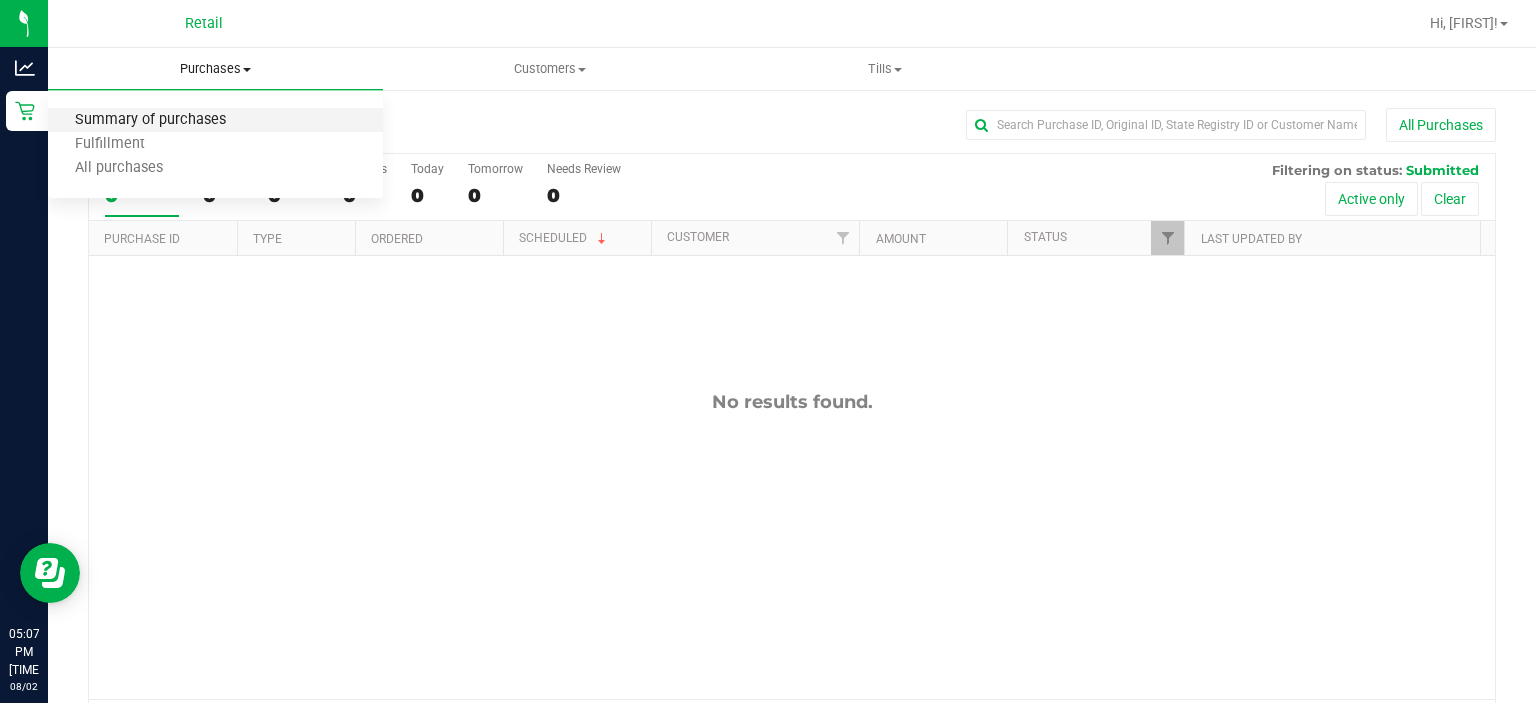 click on "Summary of purchases" at bounding box center [150, 120] 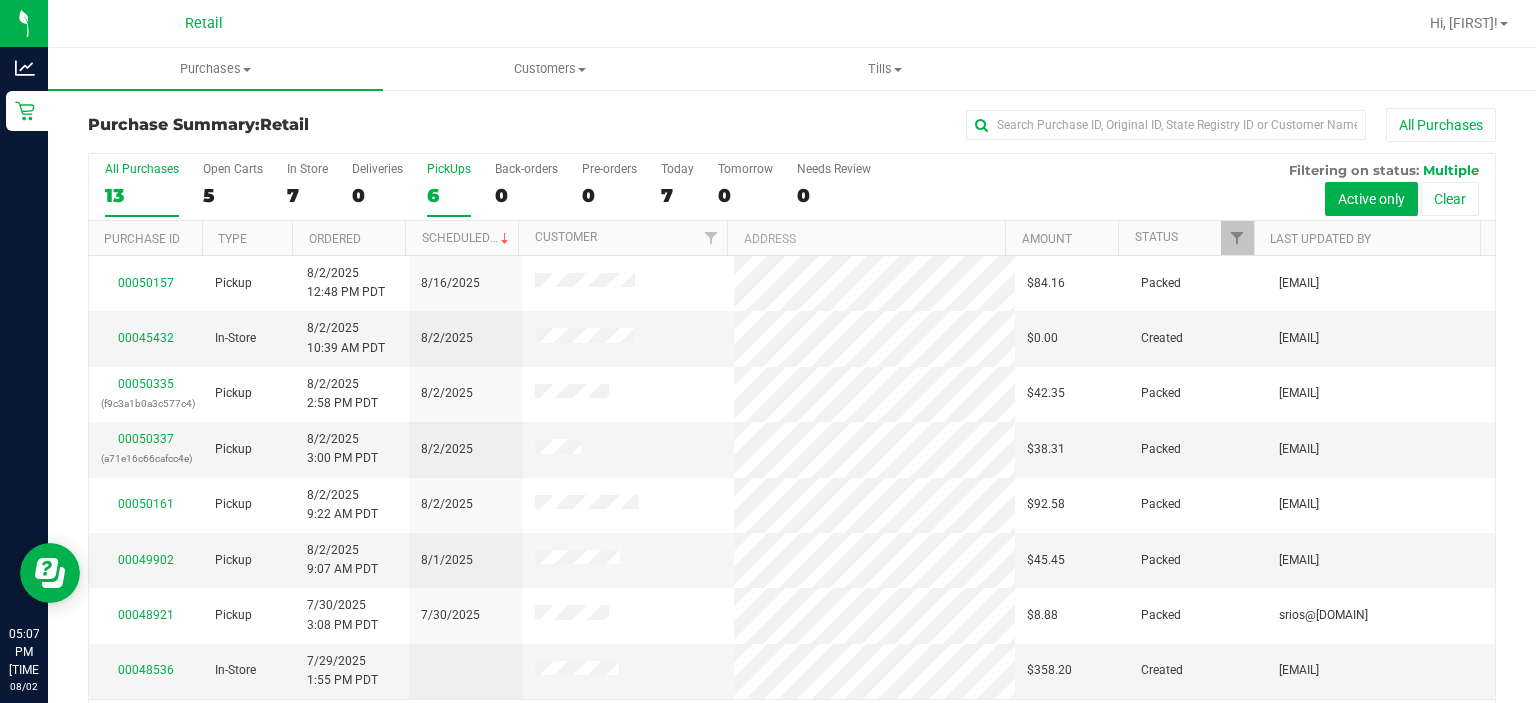 click on "PickUps" at bounding box center [449, 169] 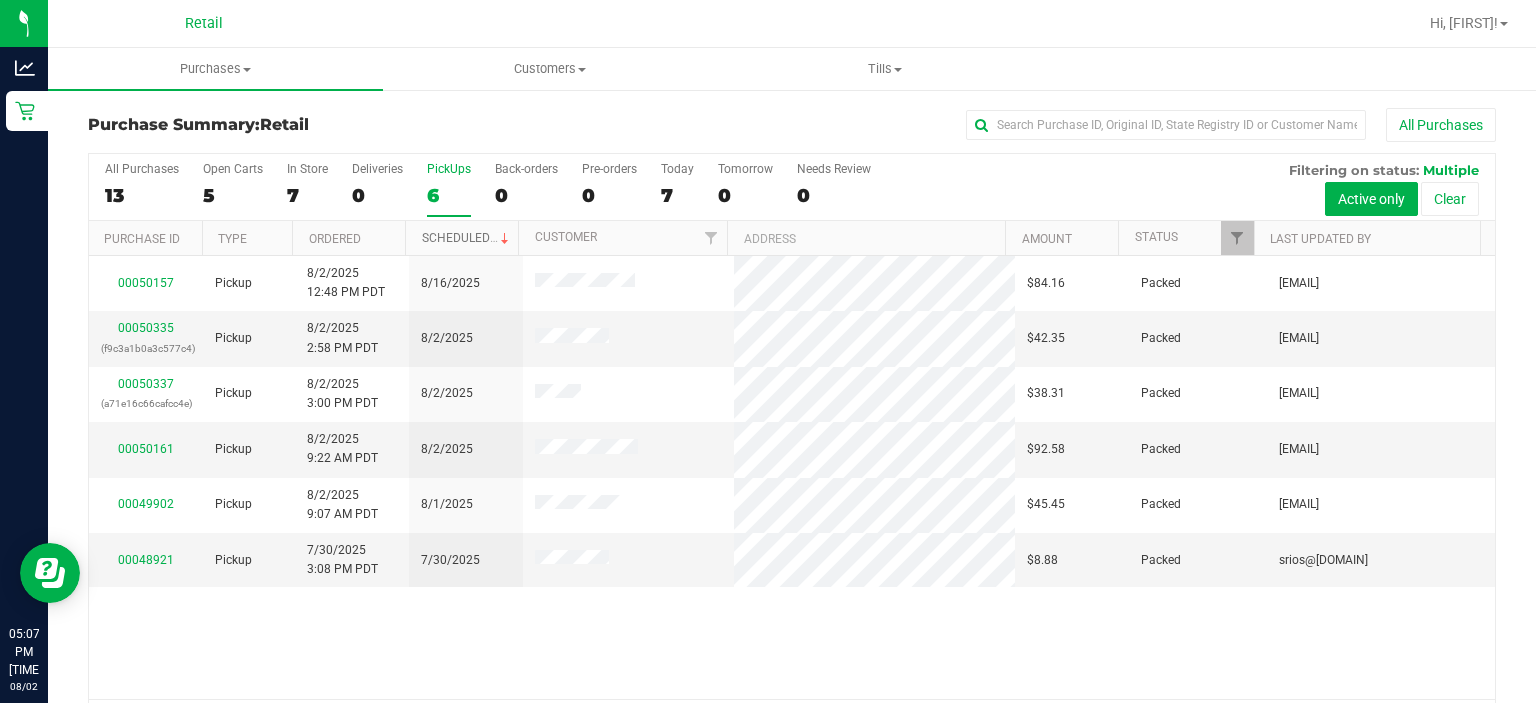 click on "Scheduled" at bounding box center (467, 238) 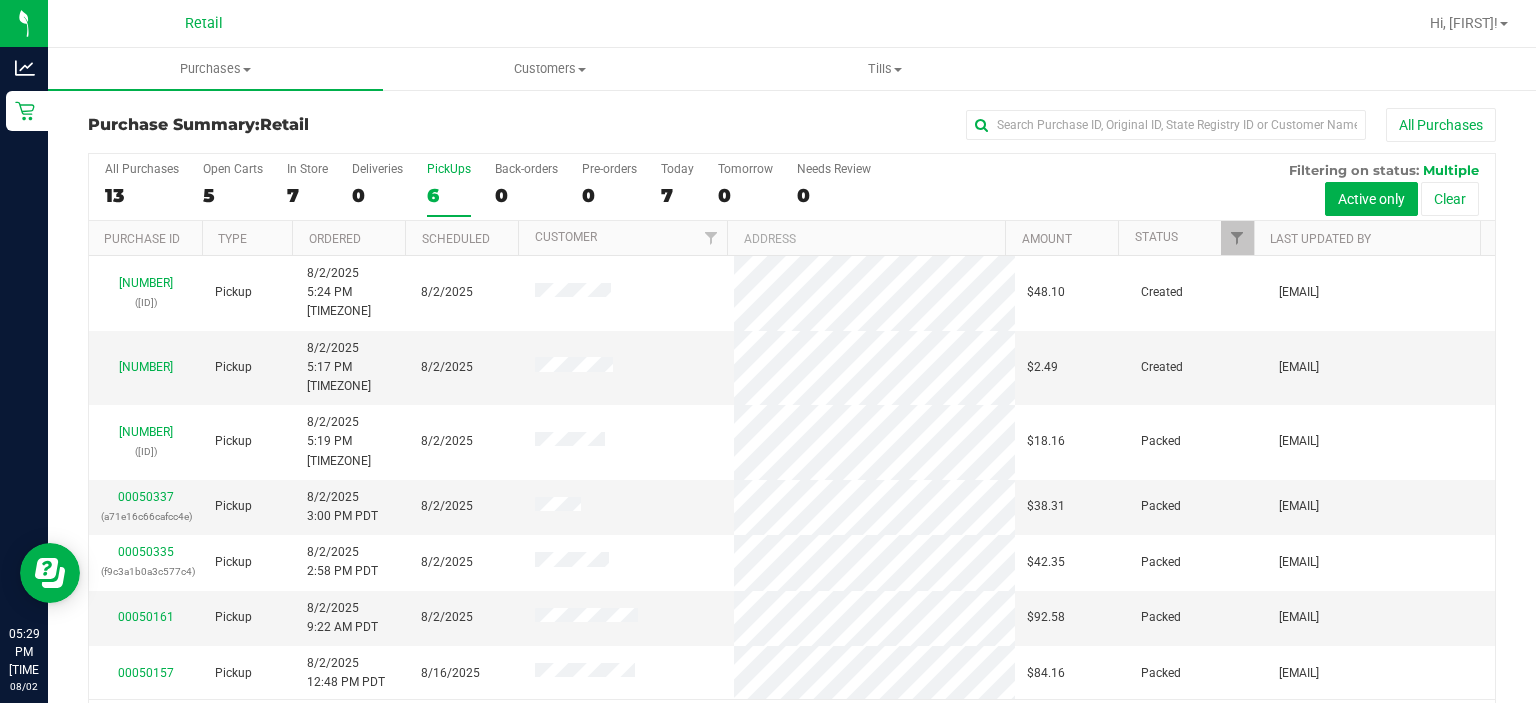 click on "PickUps" at bounding box center [449, 169] 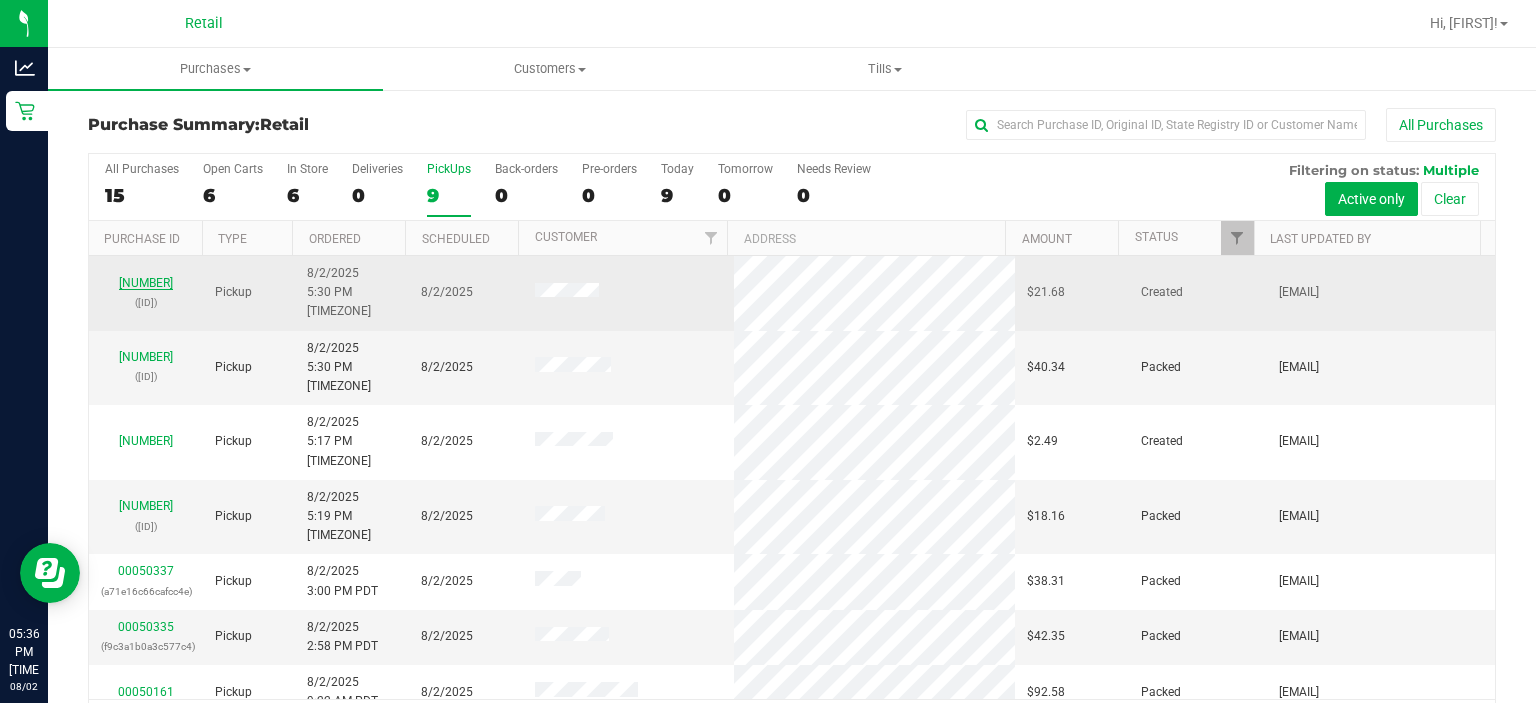 click on "[NUMBER]" at bounding box center (146, 283) 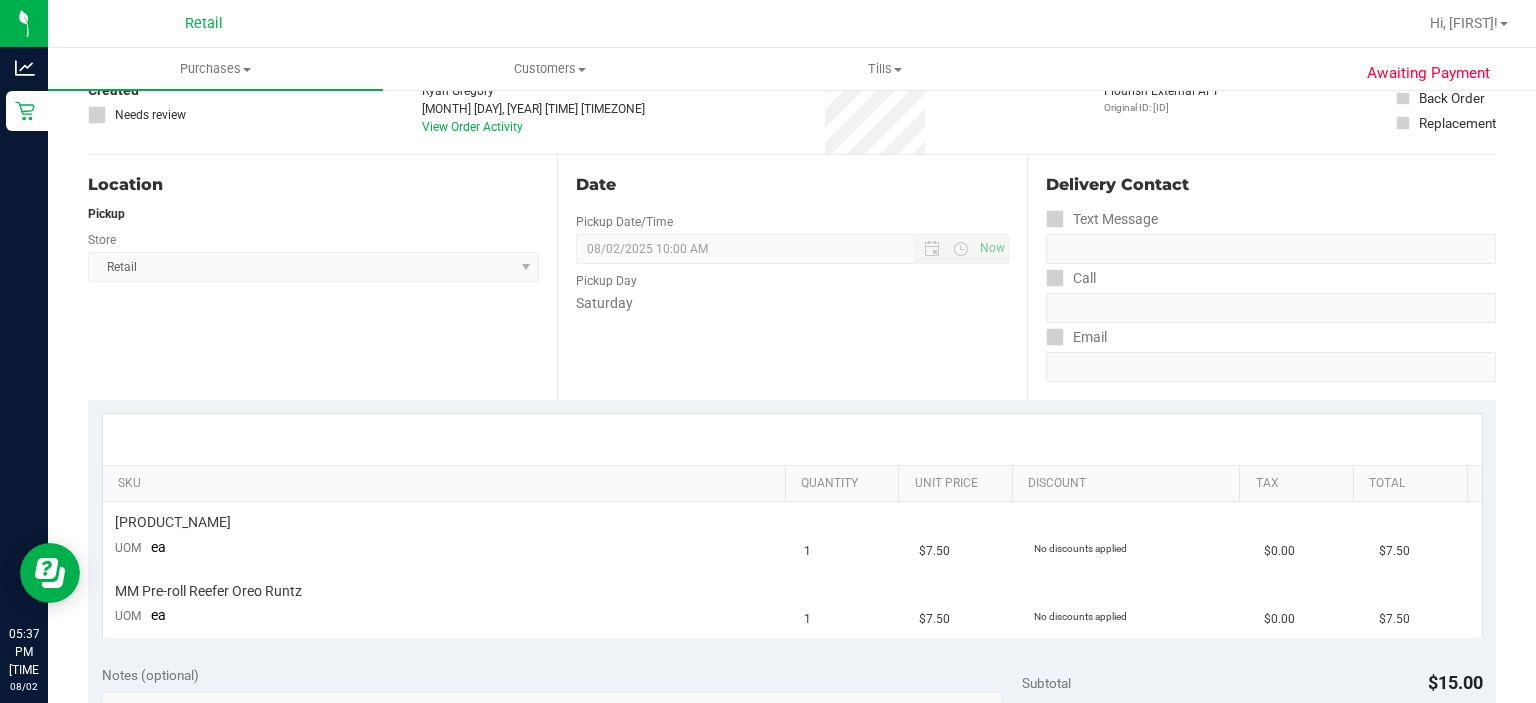 scroll, scrollTop: 0, scrollLeft: 0, axis: both 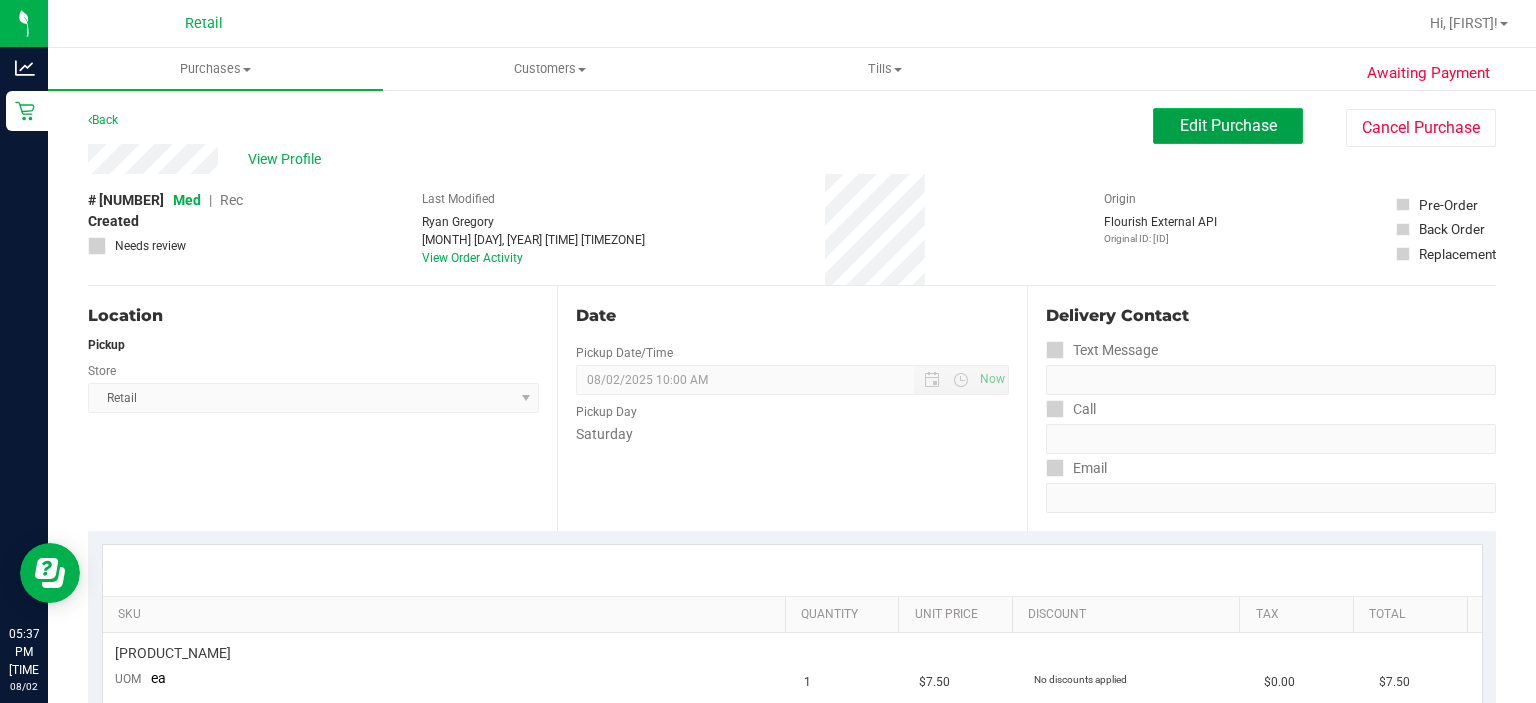 click on "Edit Purchase" at bounding box center (1228, 125) 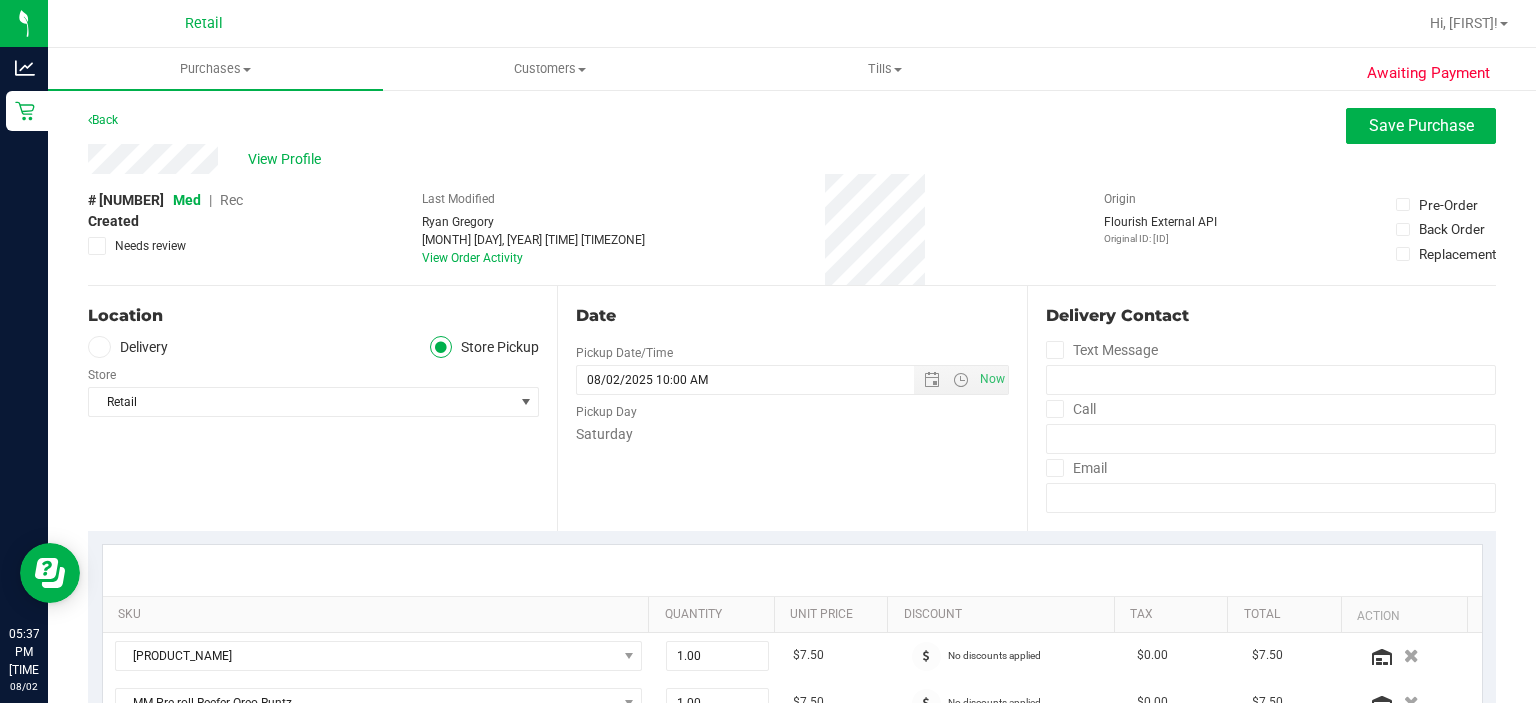 click on "Rec" at bounding box center [231, 200] 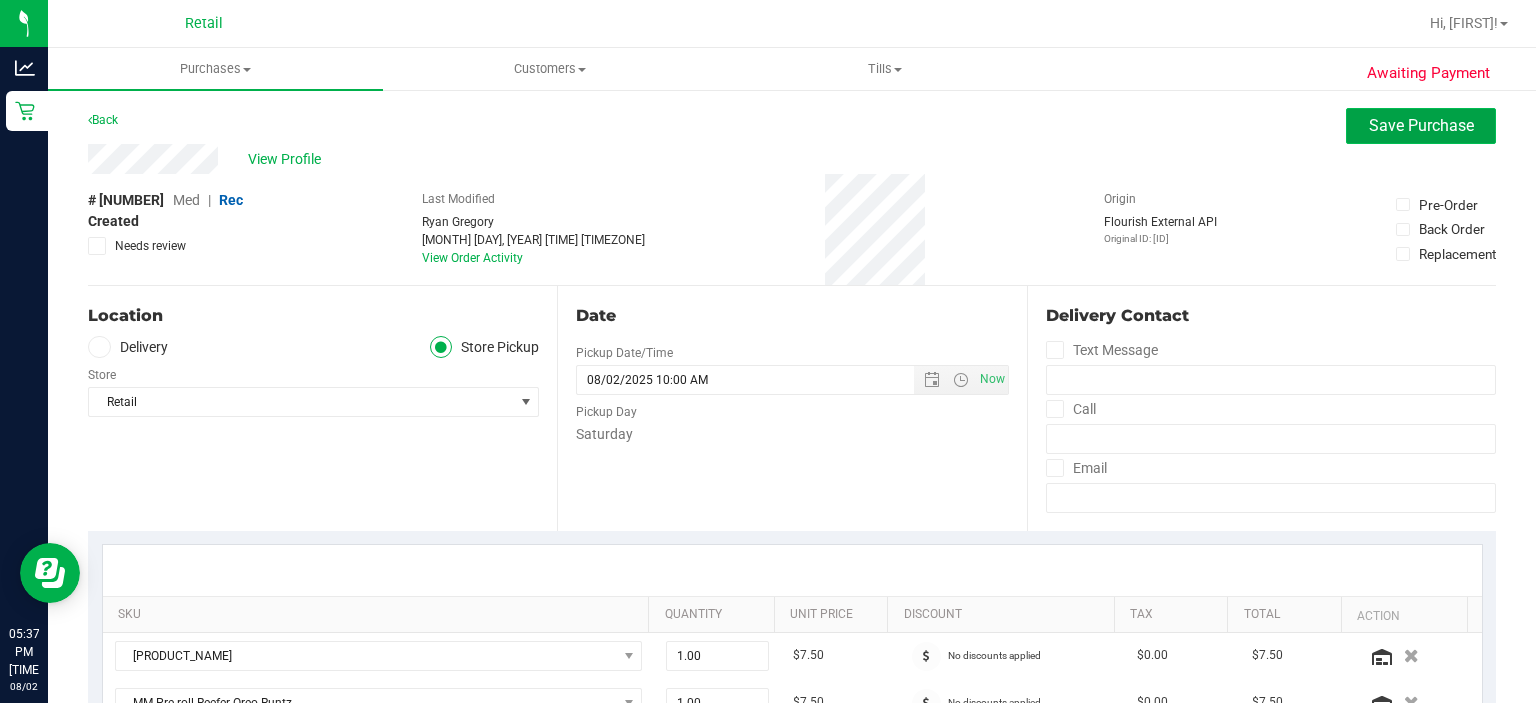 click on "Save Purchase" at bounding box center (1421, 125) 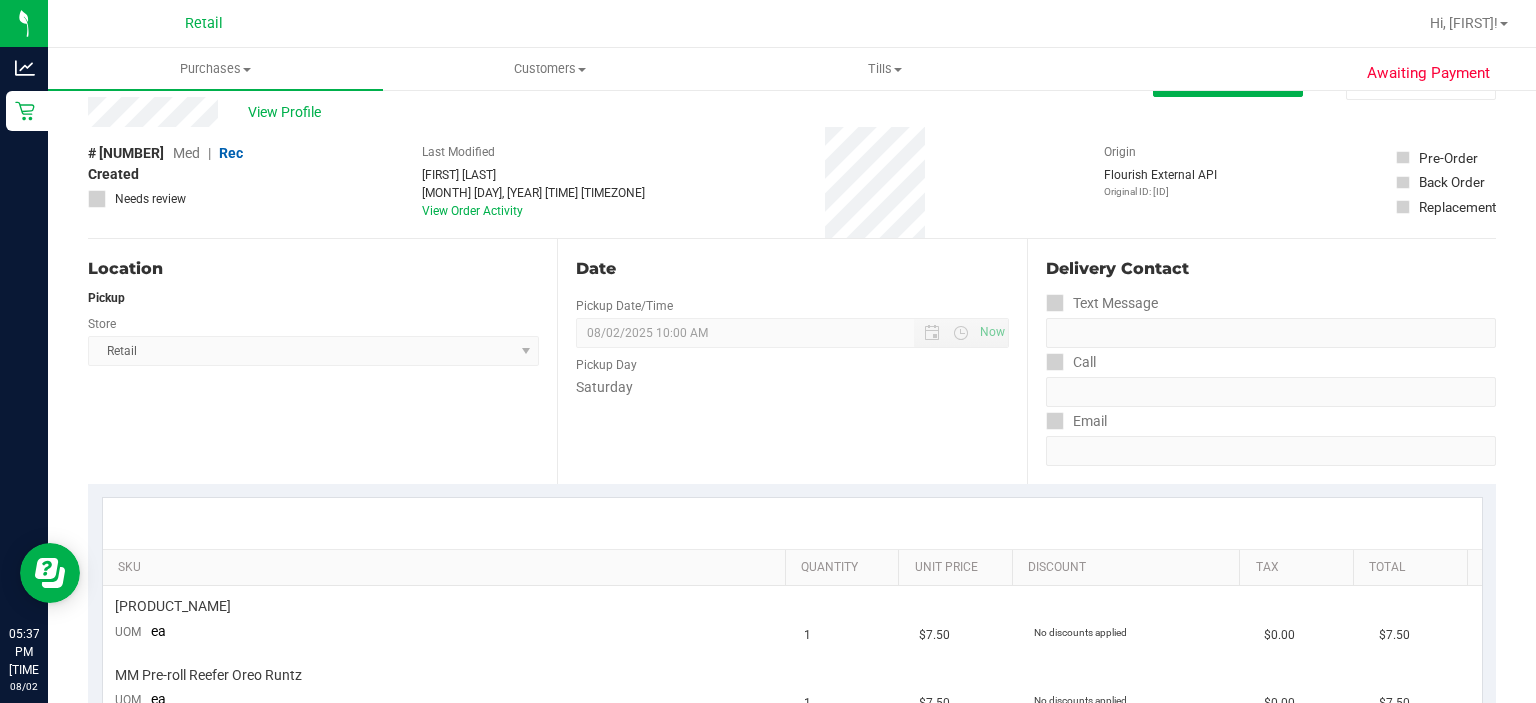 scroll, scrollTop: 0, scrollLeft: 0, axis: both 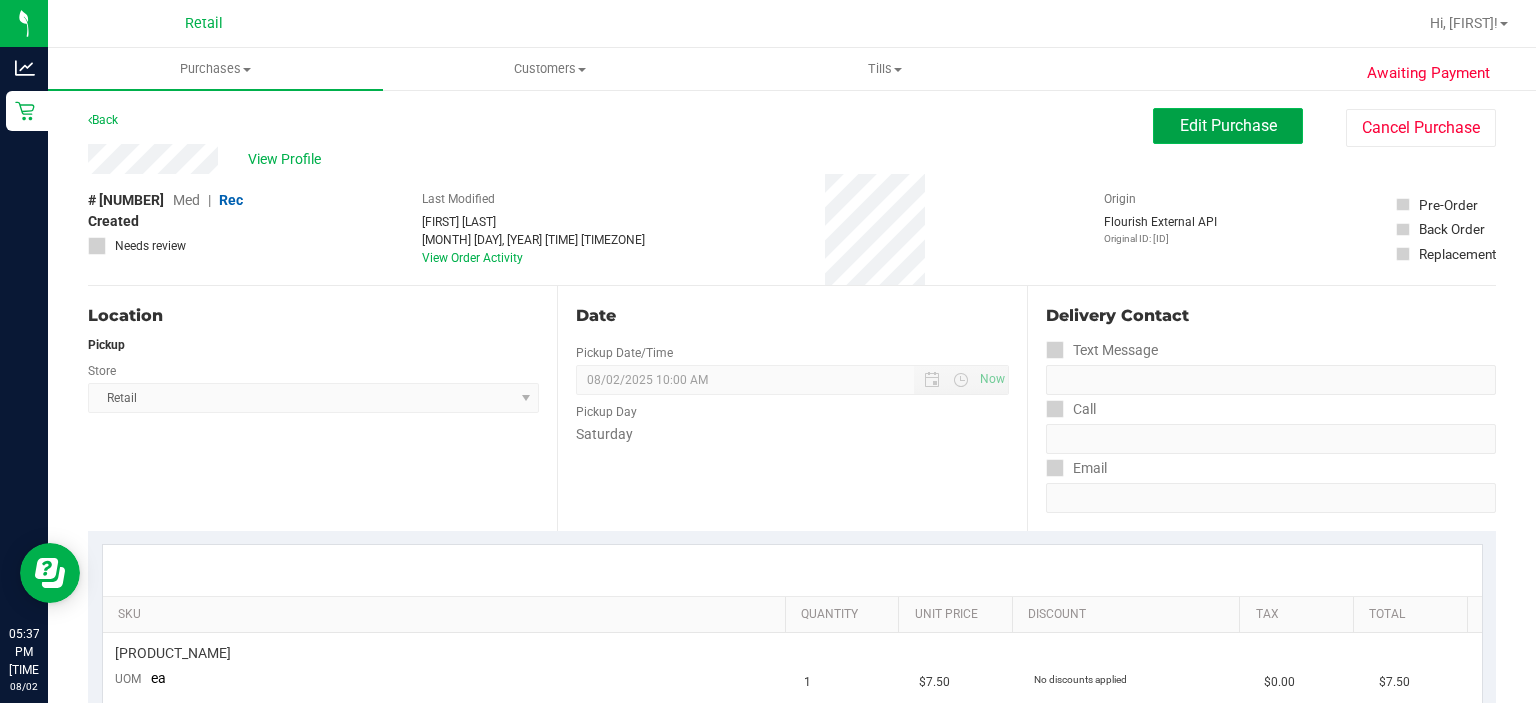 click on "Edit Purchase" at bounding box center [1228, 125] 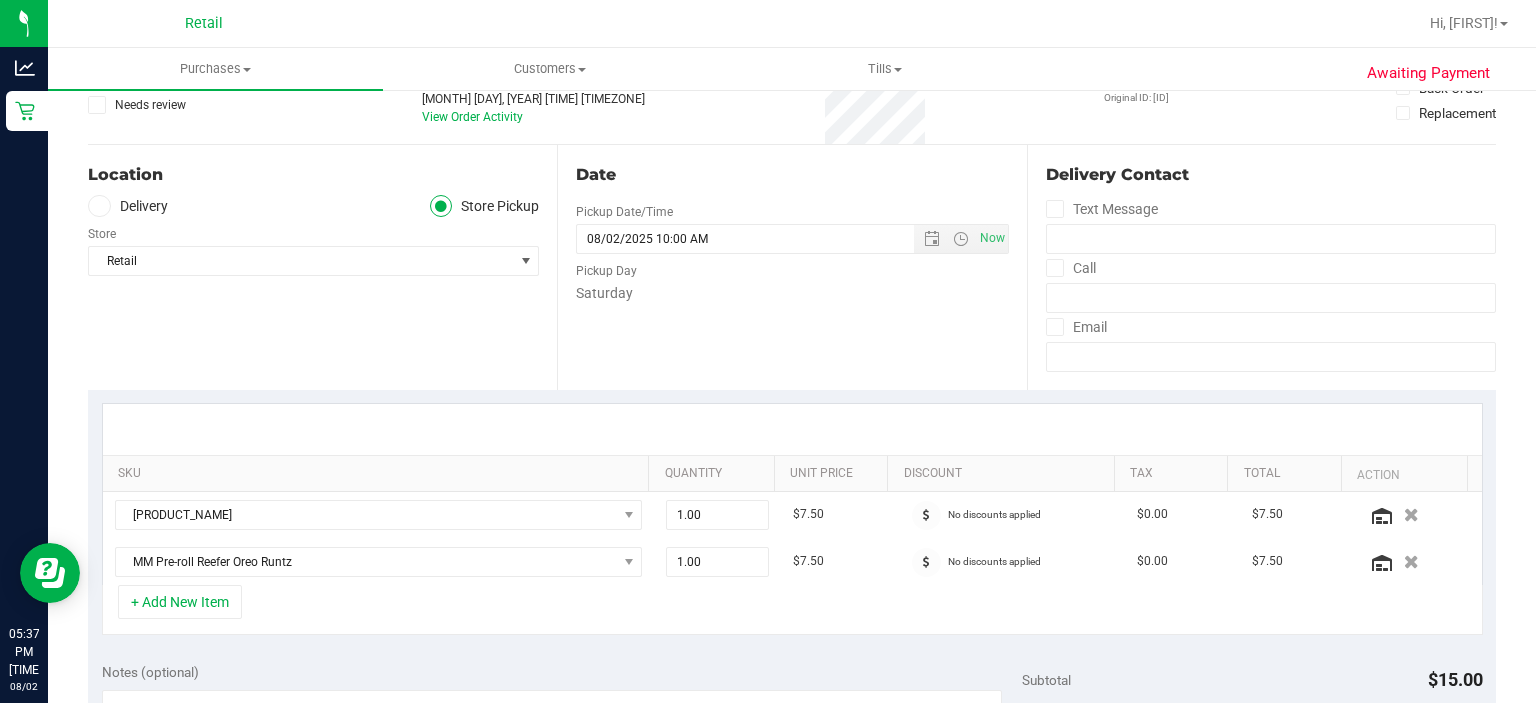 scroll, scrollTop: 182, scrollLeft: 0, axis: vertical 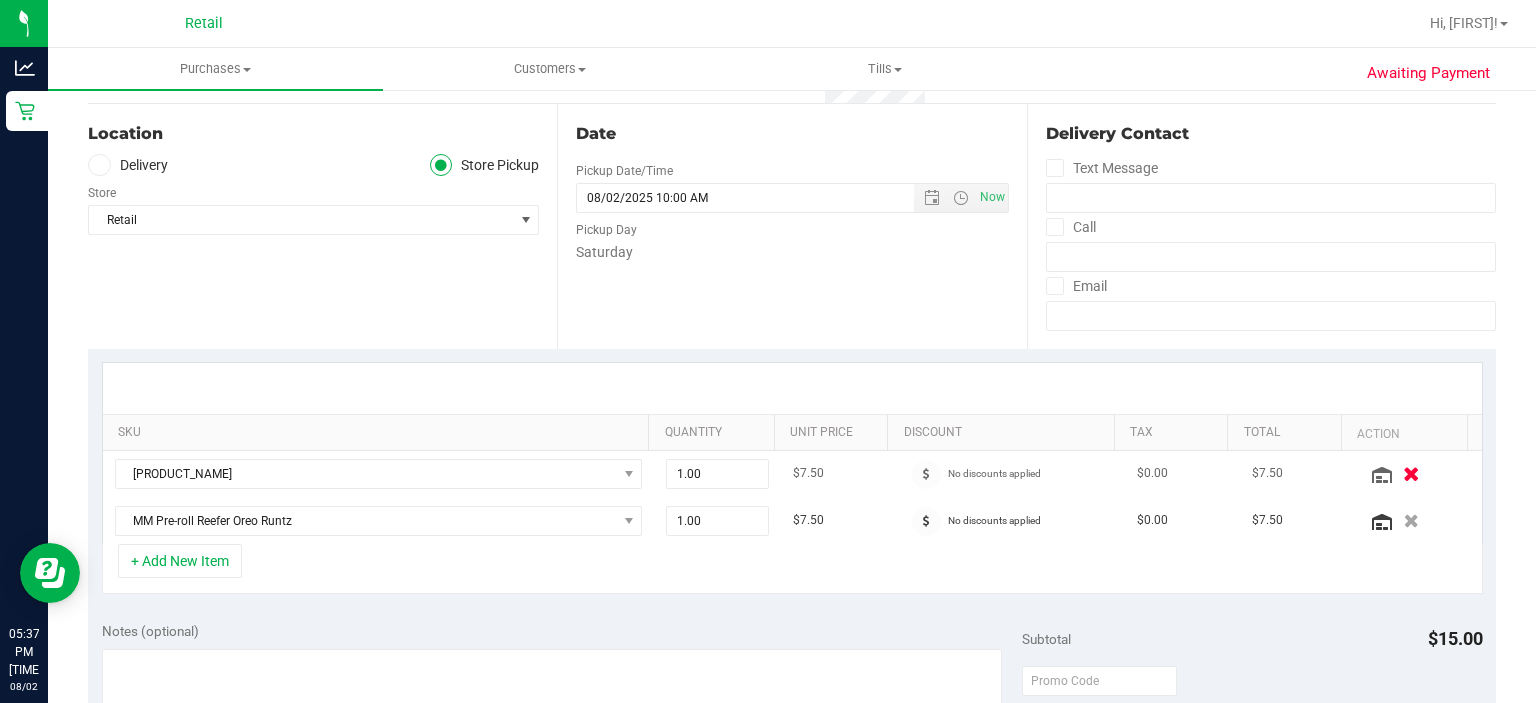 click at bounding box center (1411, 473) 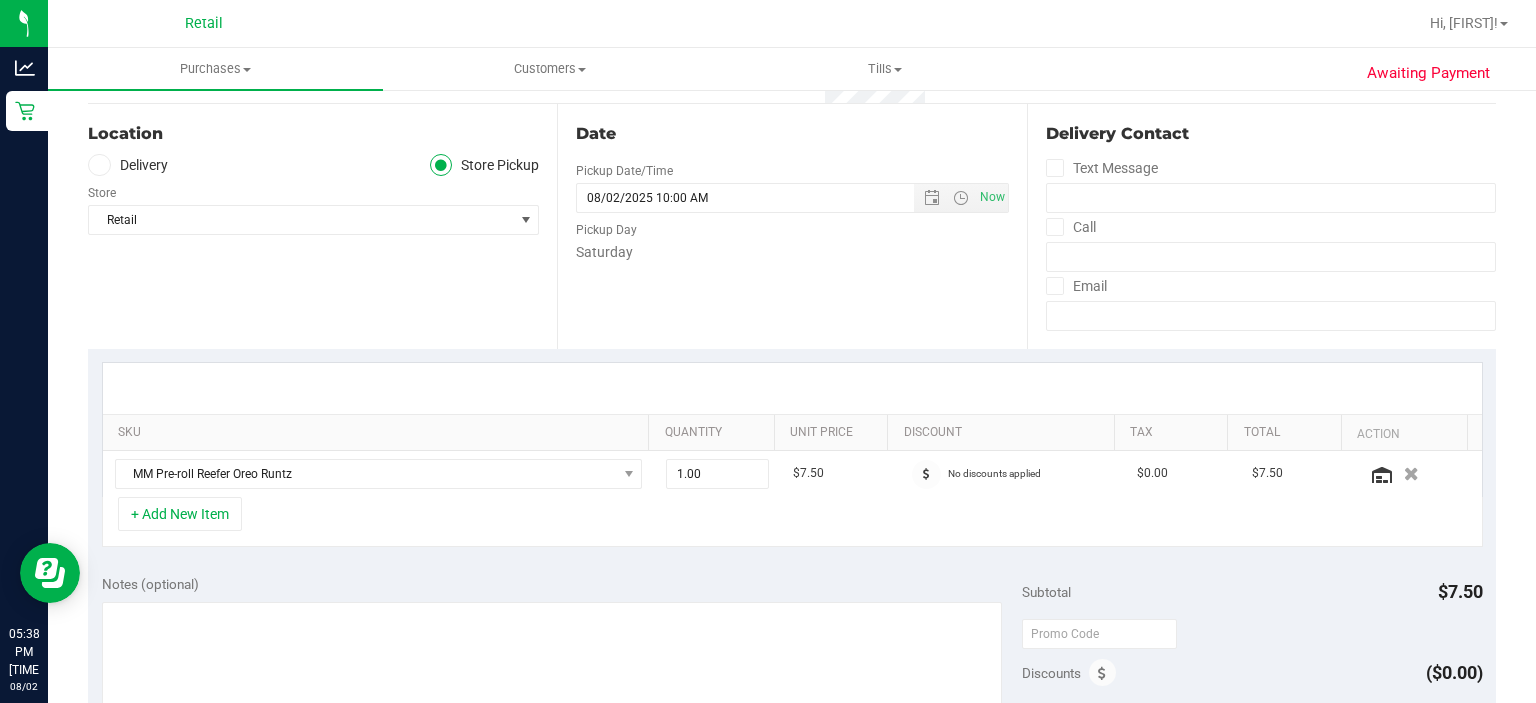 scroll, scrollTop: 0, scrollLeft: 0, axis: both 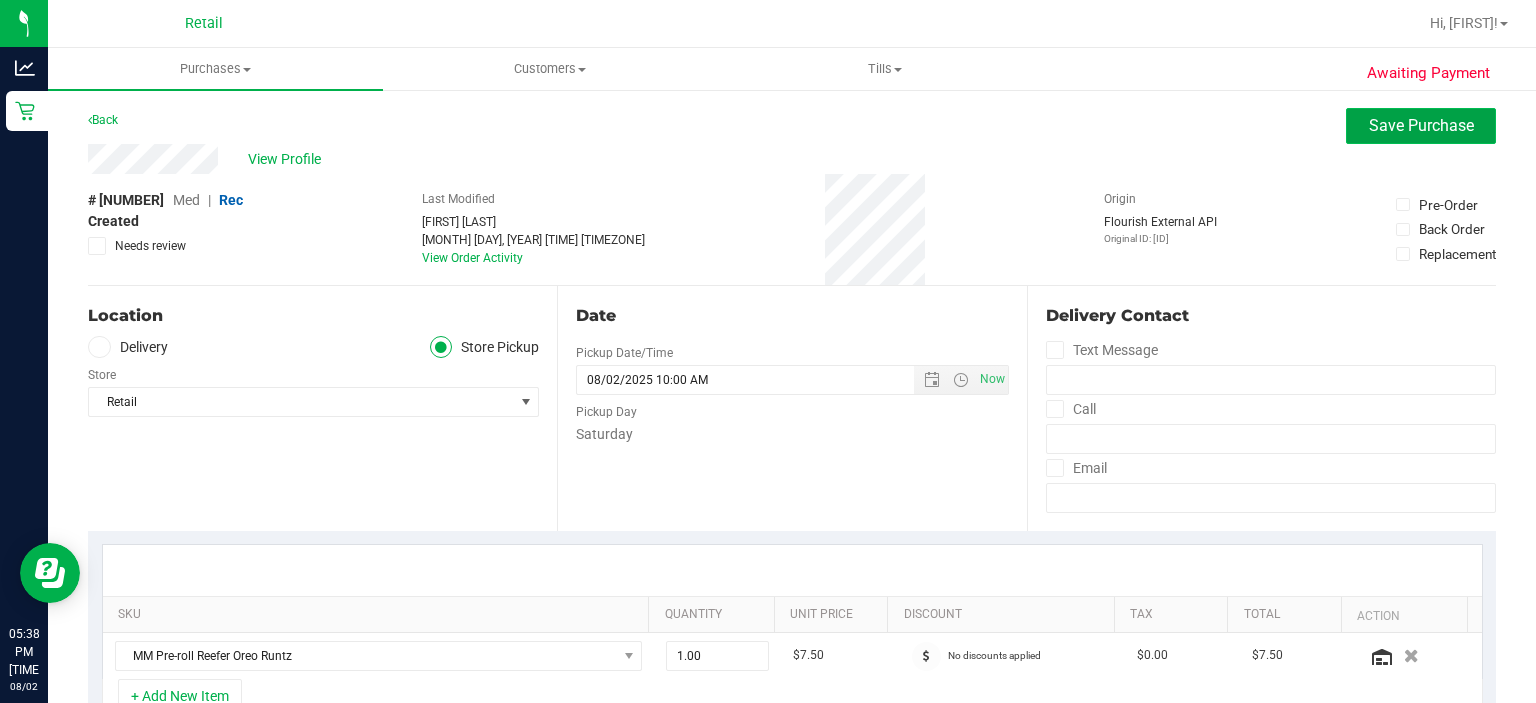 click on "Save Purchase" at bounding box center (1421, 125) 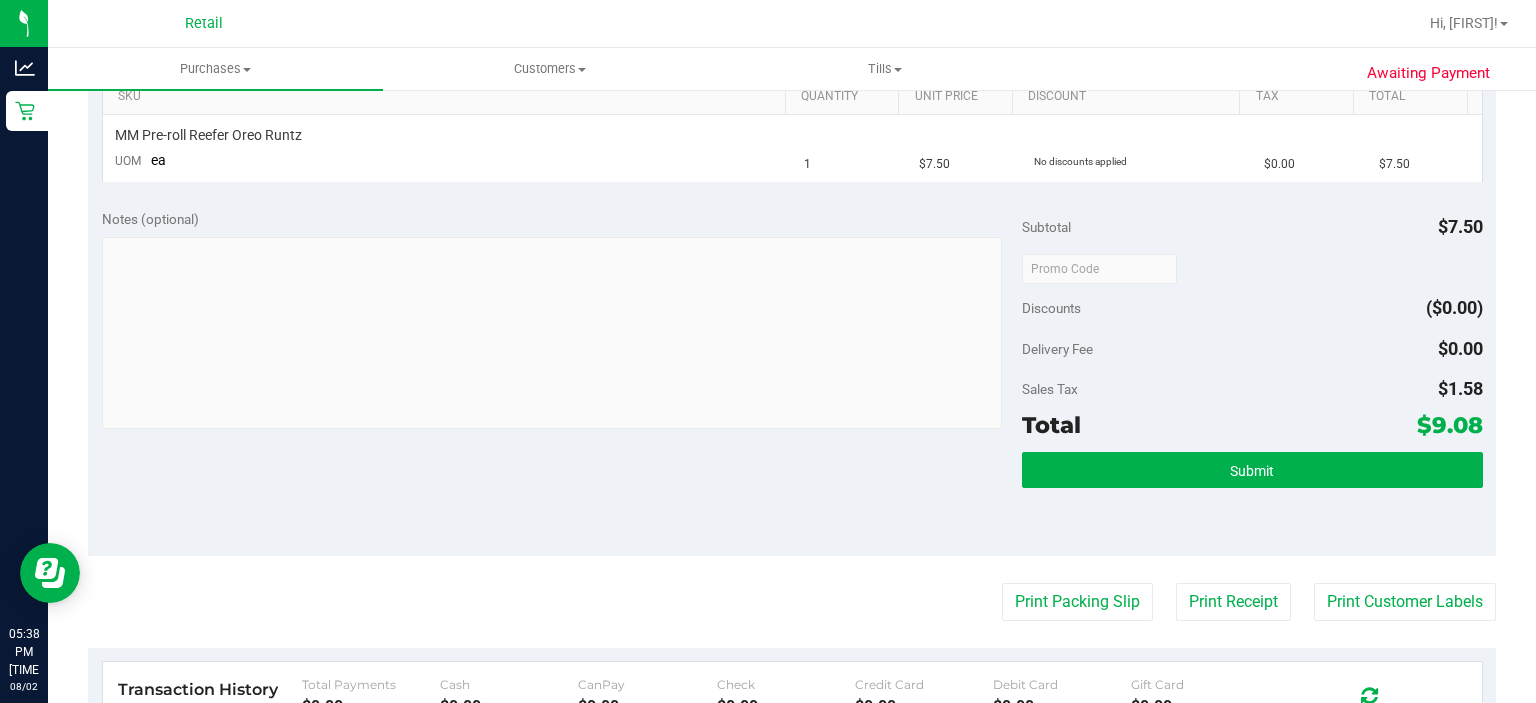 scroll, scrollTop: 631, scrollLeft: 0, axis: vertical 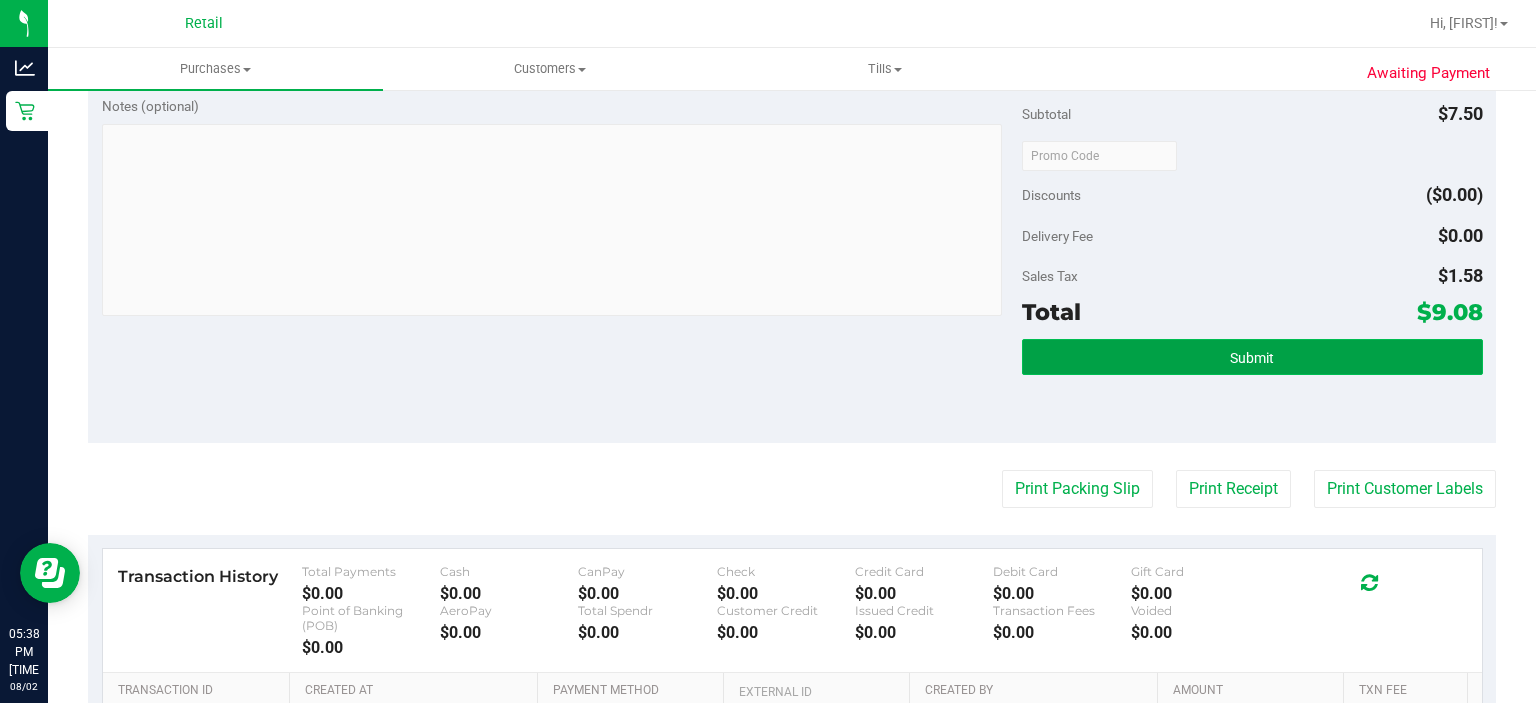click on "Submit" at bounding box center (1252, 357) 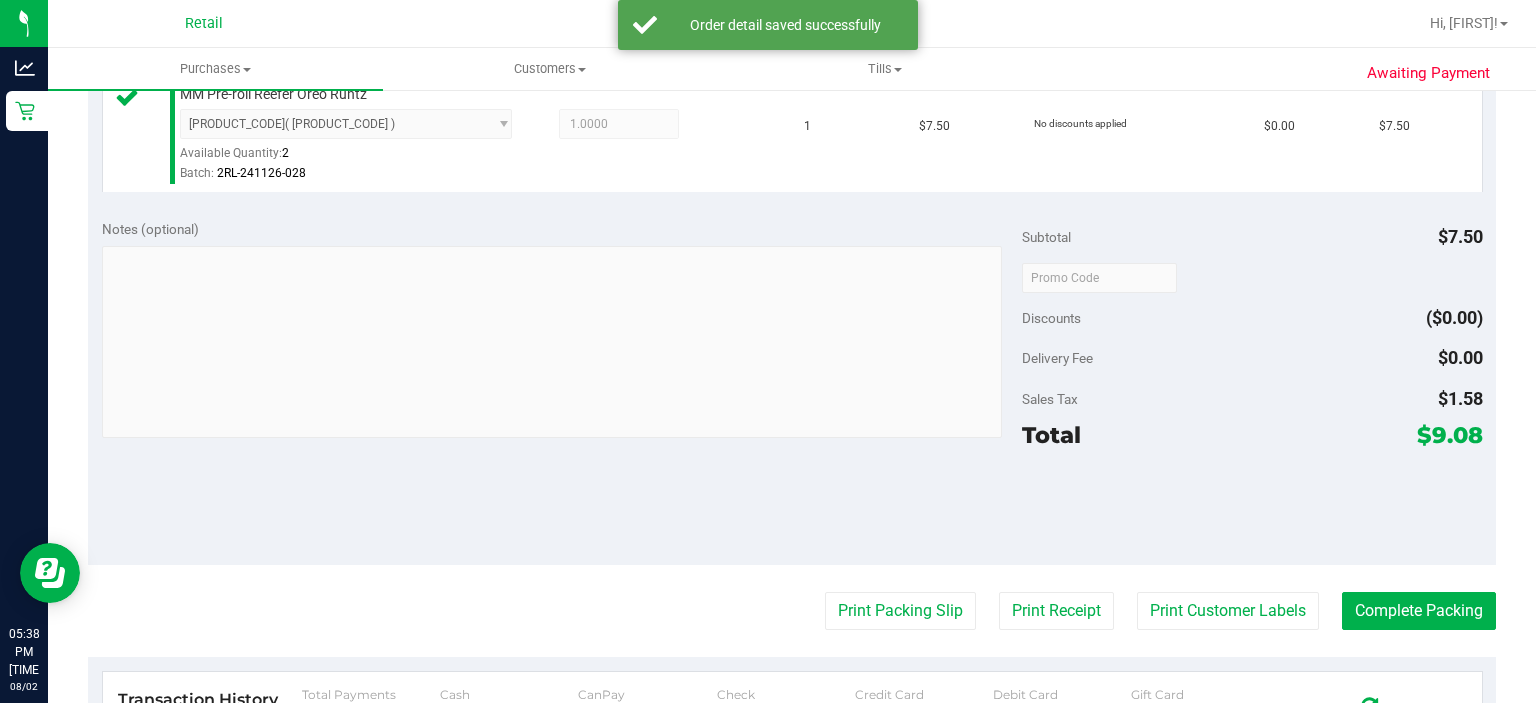 scroll, scrollTop: 571, scrollLeft: 0, axis: vertical 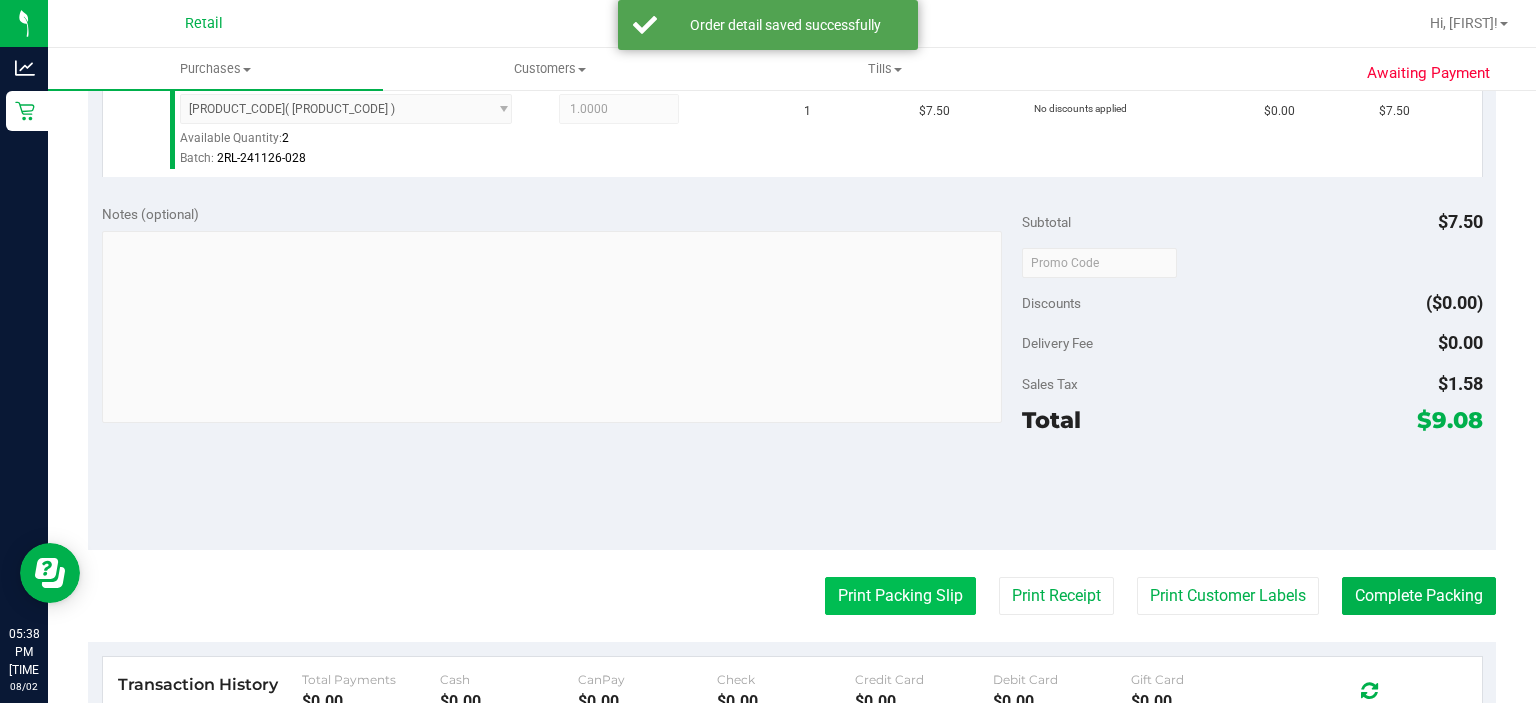 click on "Print Packing Slip" at bounding box center [900, 596] 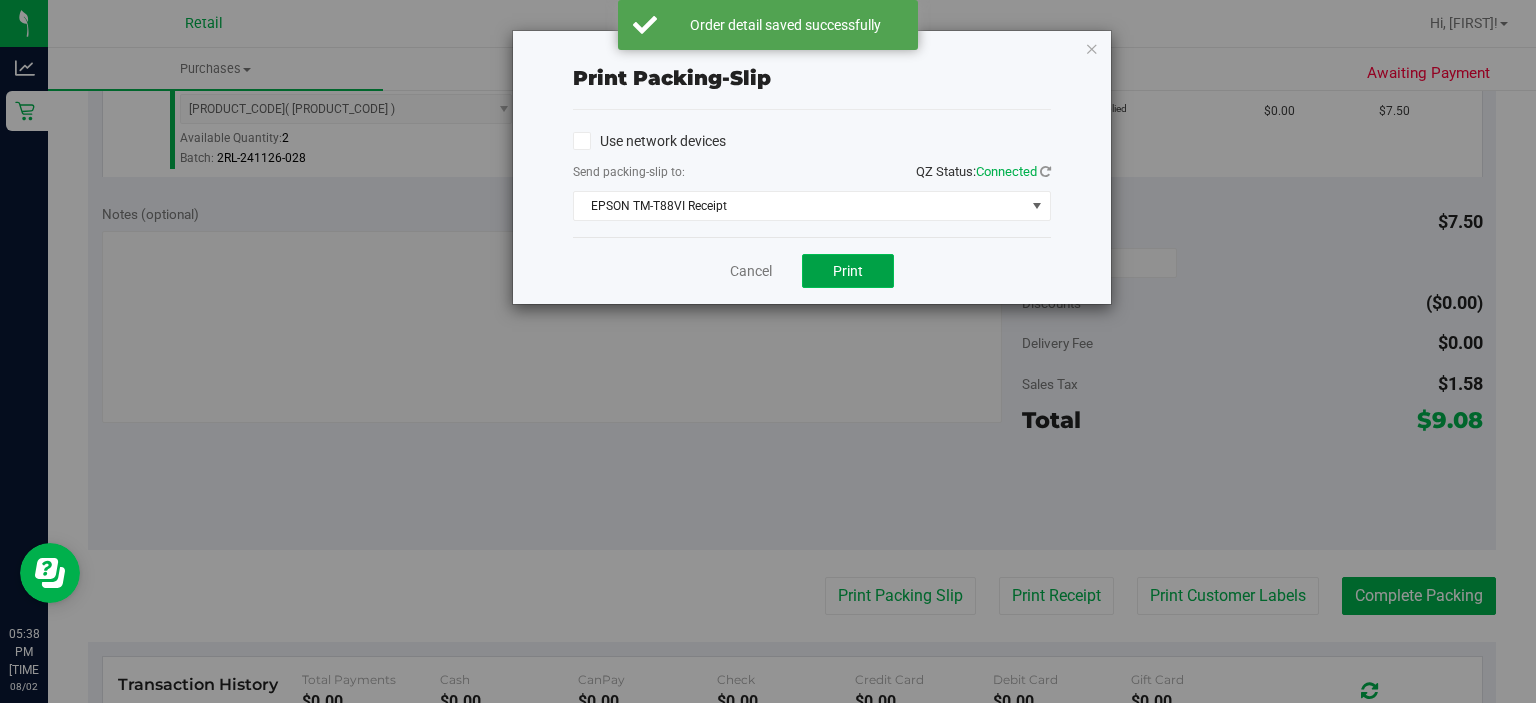 click on "Print" at bounding box center [848, 271] 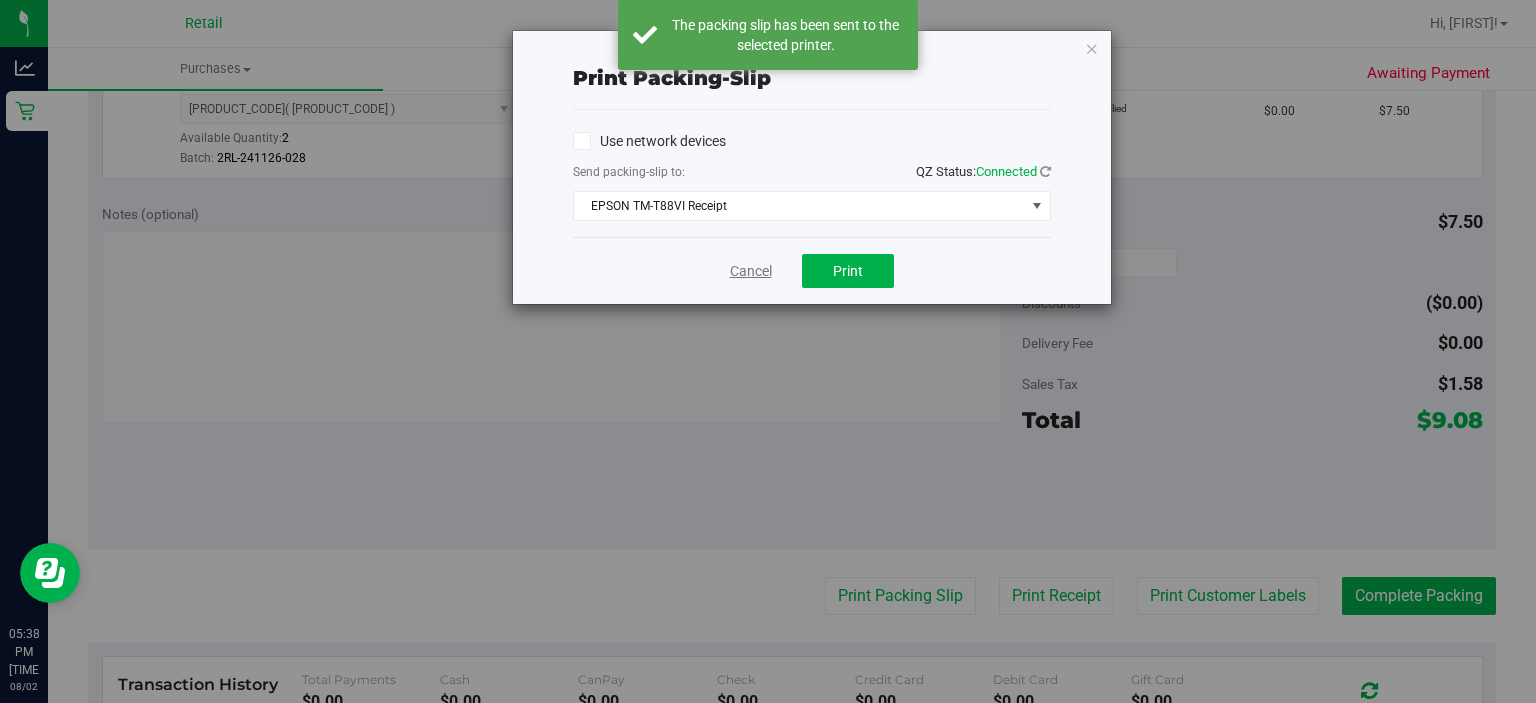 click on "Cancel" at bounding box center [751, 271] 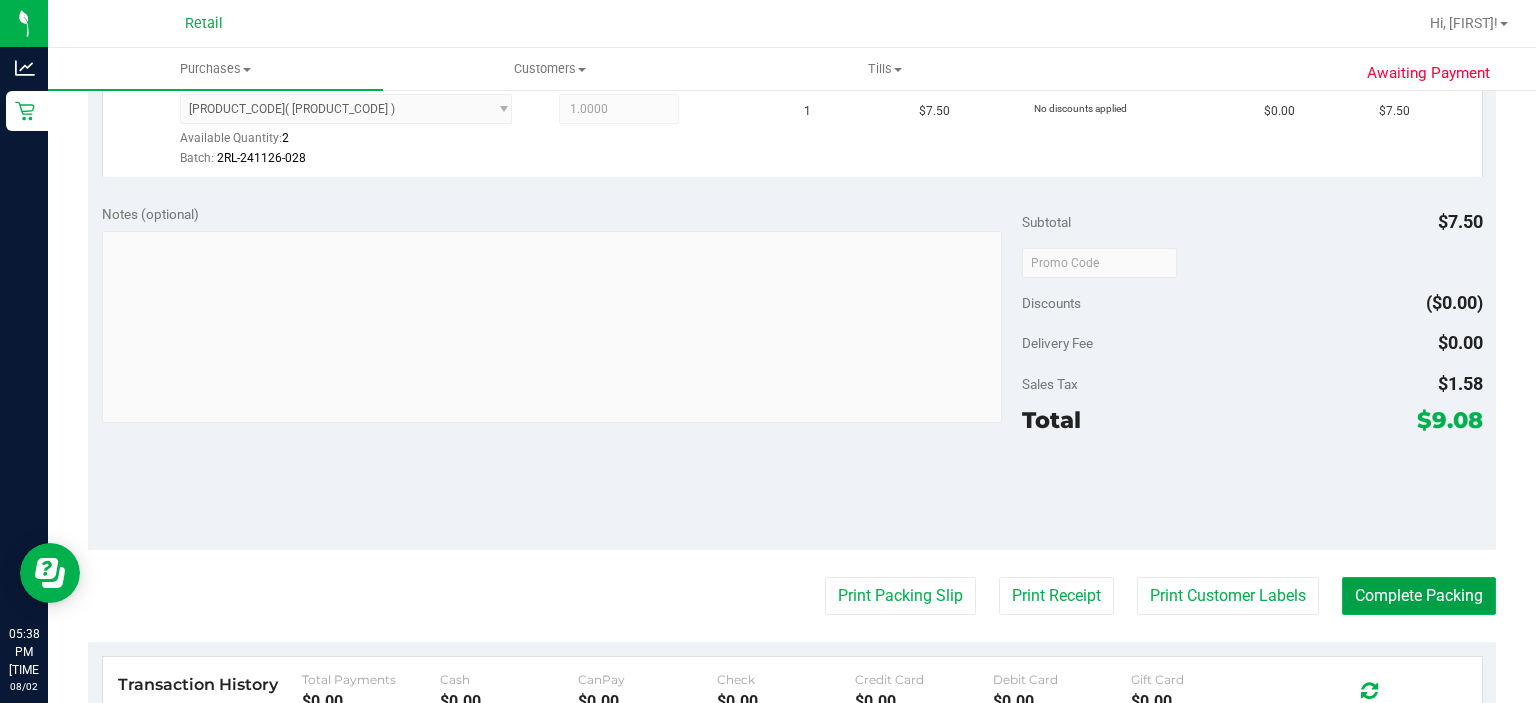 click on "Complete Packing" at bounding box center (1419, 596) 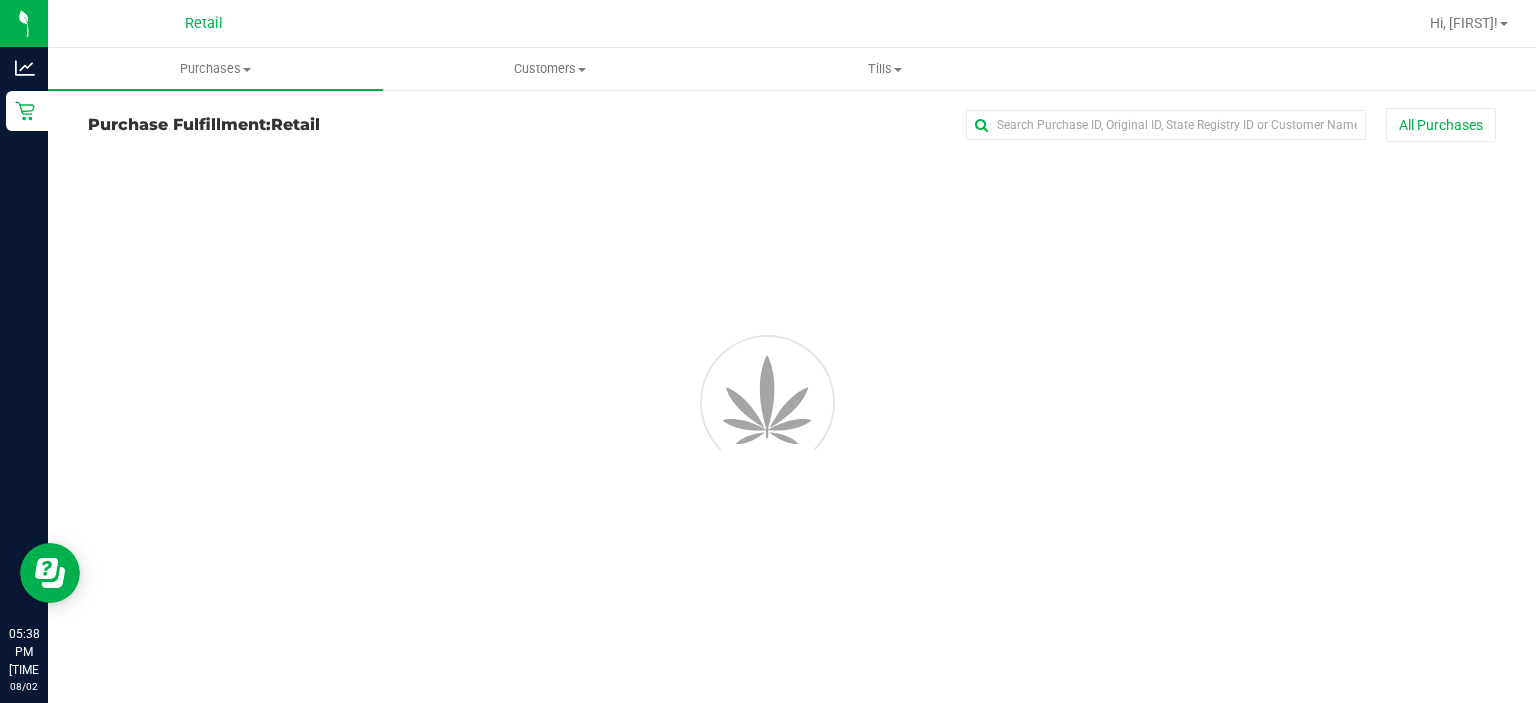 scroll, scrollTop: 0, scrollLeft: 0, axis: both 